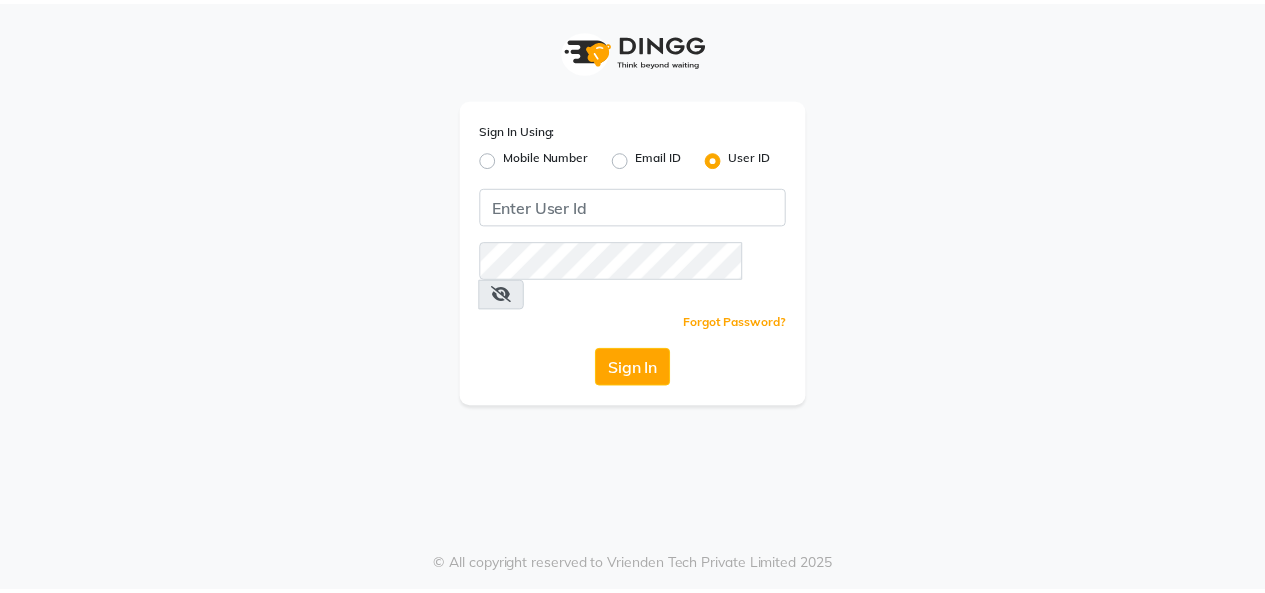 scroll, scrollTop: 0, scrollLeft: 0, axis: both 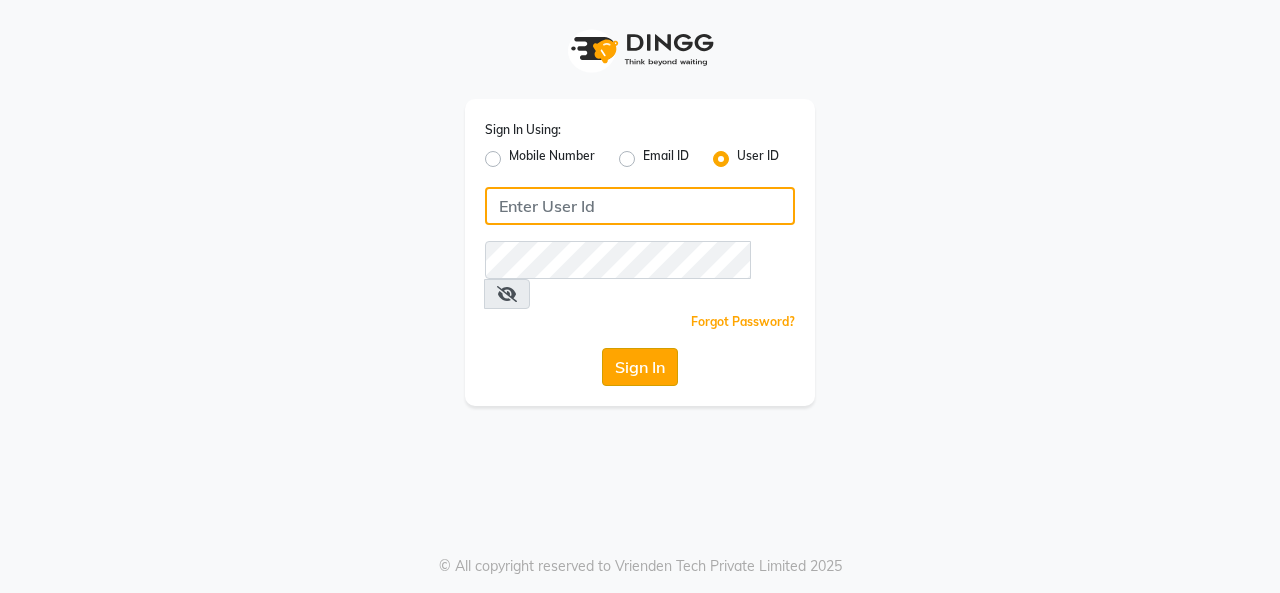 type on "[USERNAME]" 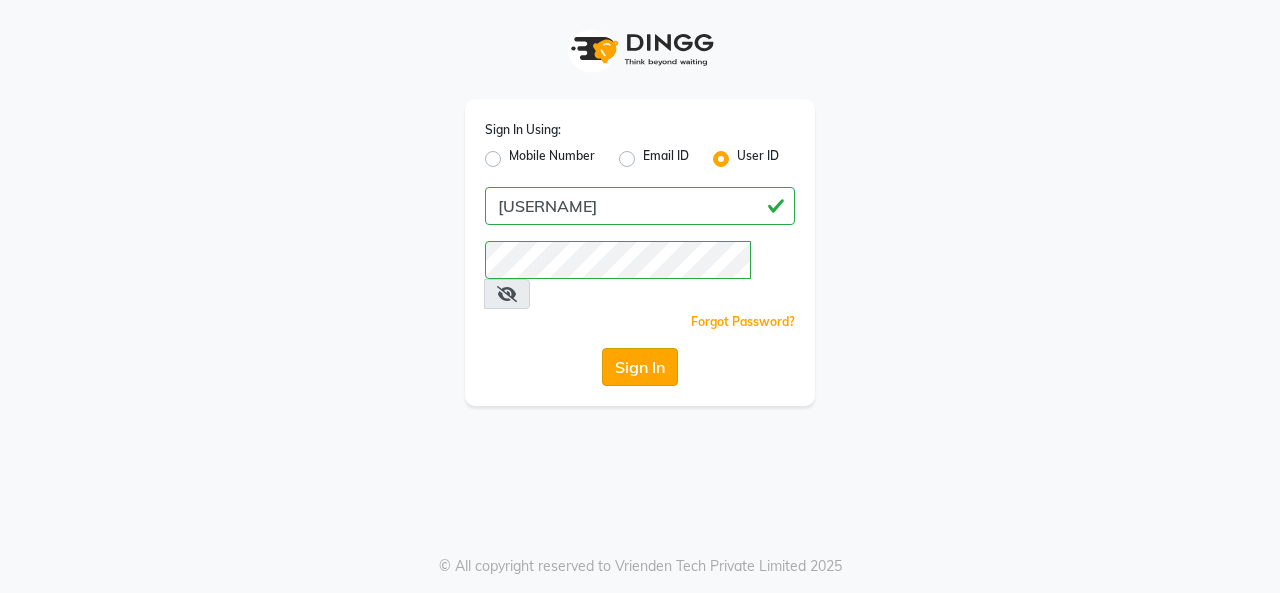 click on "Sign In" 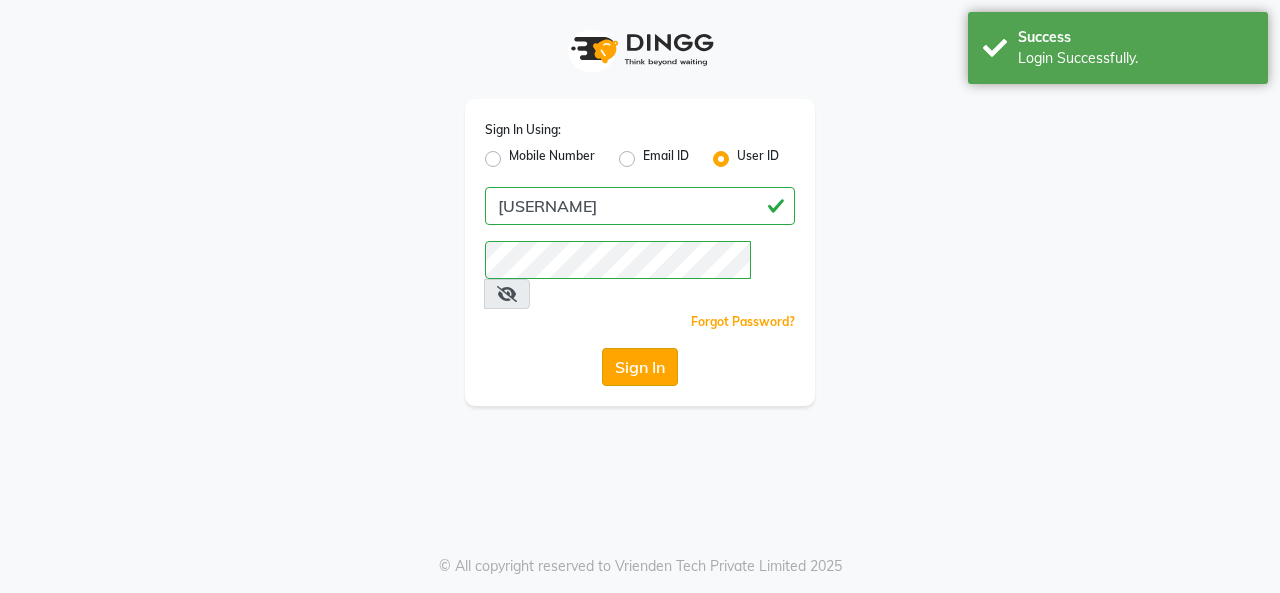 select on "service" 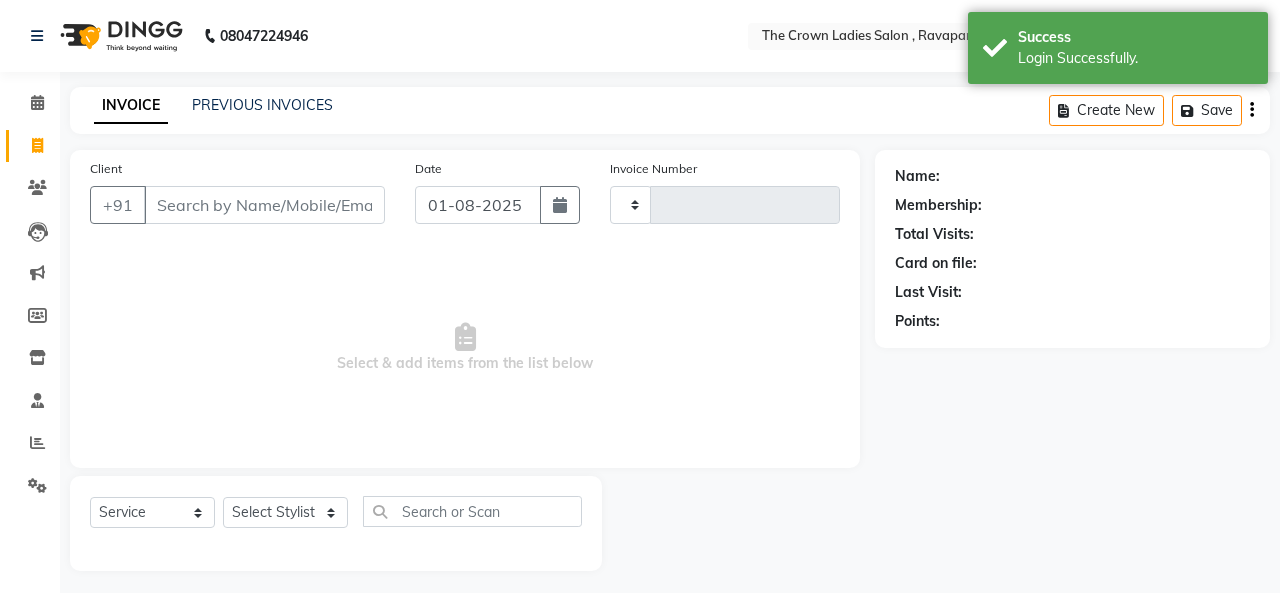 type on "0742" 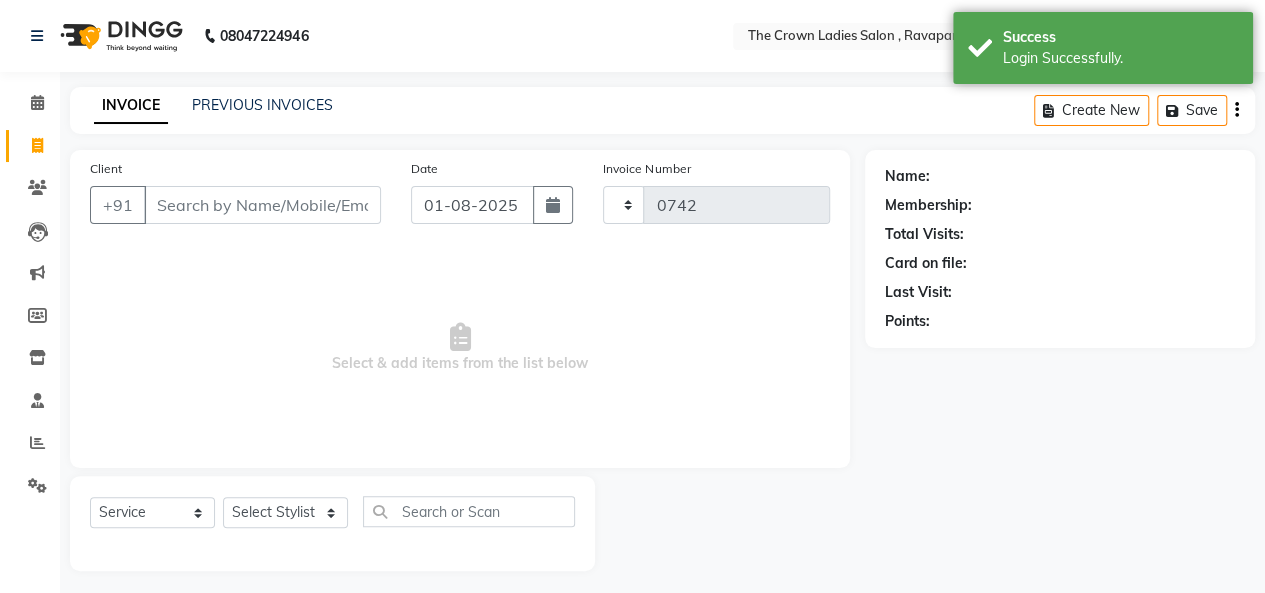 select on "en" 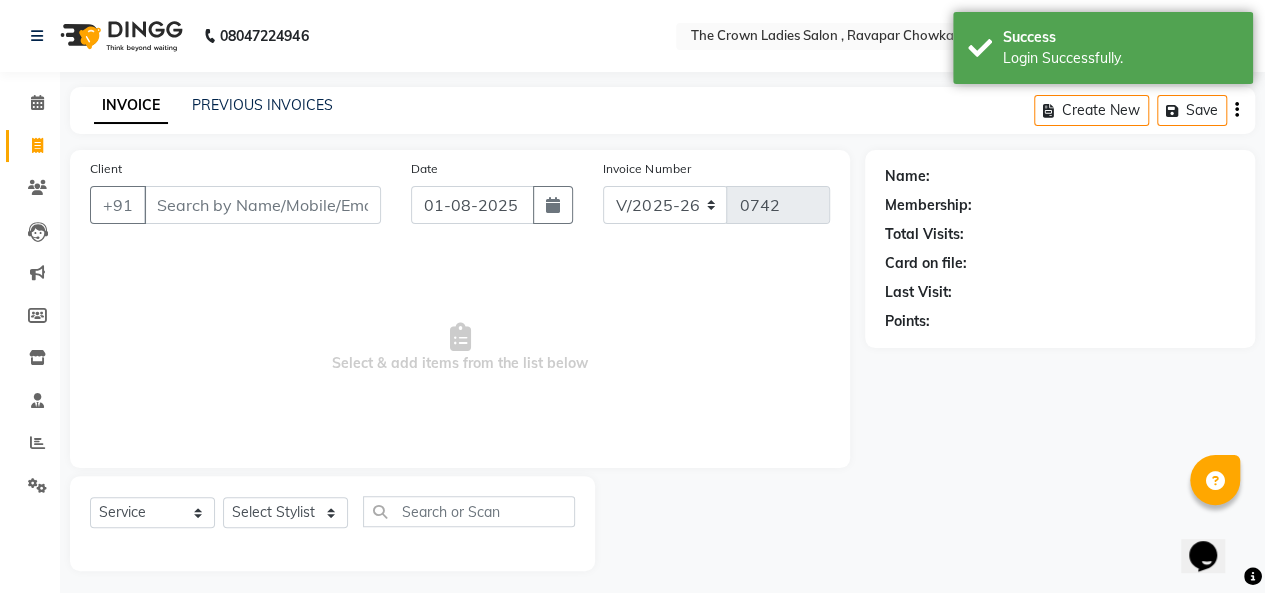 scroll, scrollTop: 0, scrollLeft: 0, axis: both 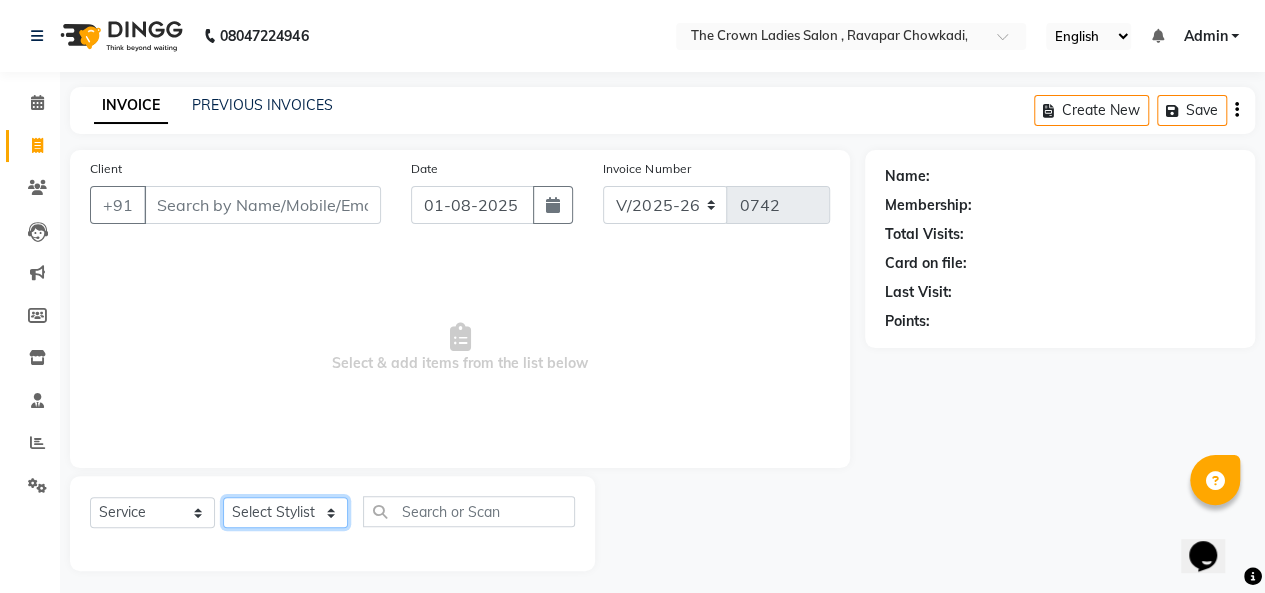 click on "Select Stylist Hemangi hemanshi khushi kundariya maya mayur nikita shubham tejas vaidehi" 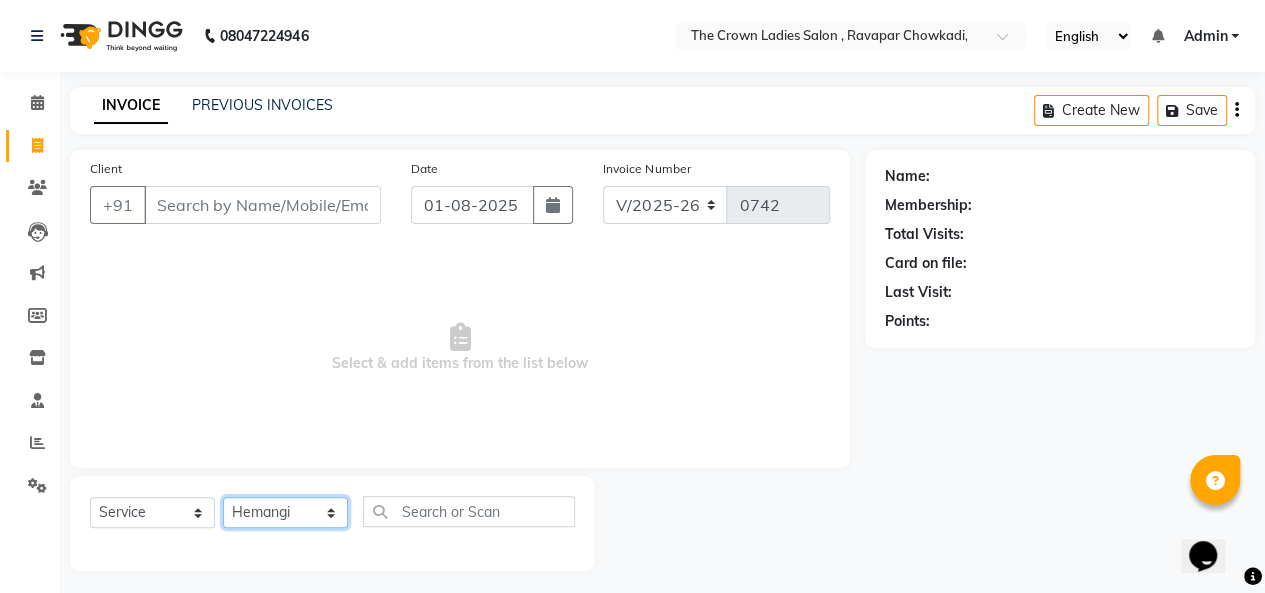 click on "Select Stylist Hemangi hemanshi khushi kundariya maya mayur nikita shubham tejas vaidehi" 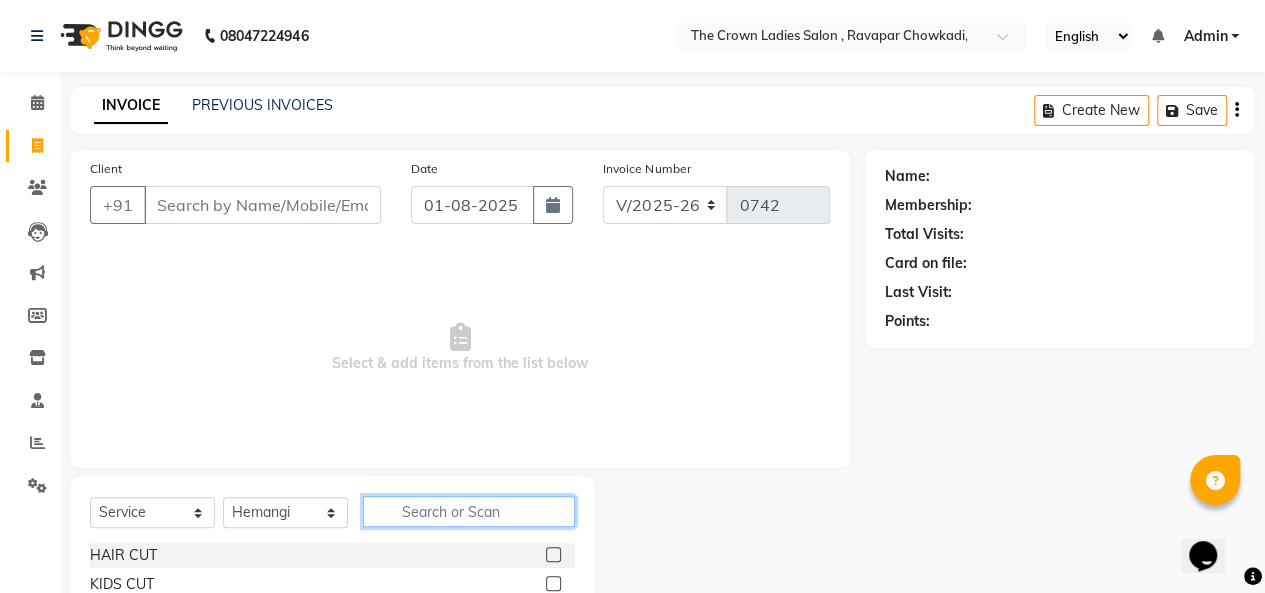 click 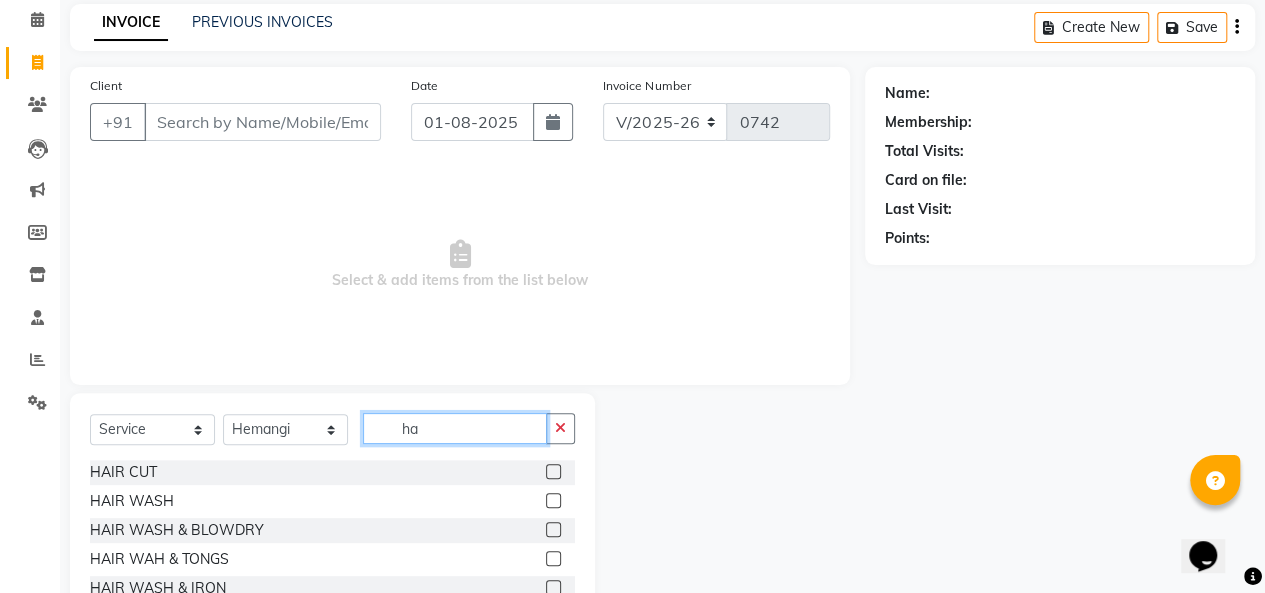 scroll, scrollTop: 82, scrollLeft: 0, axis: vertical 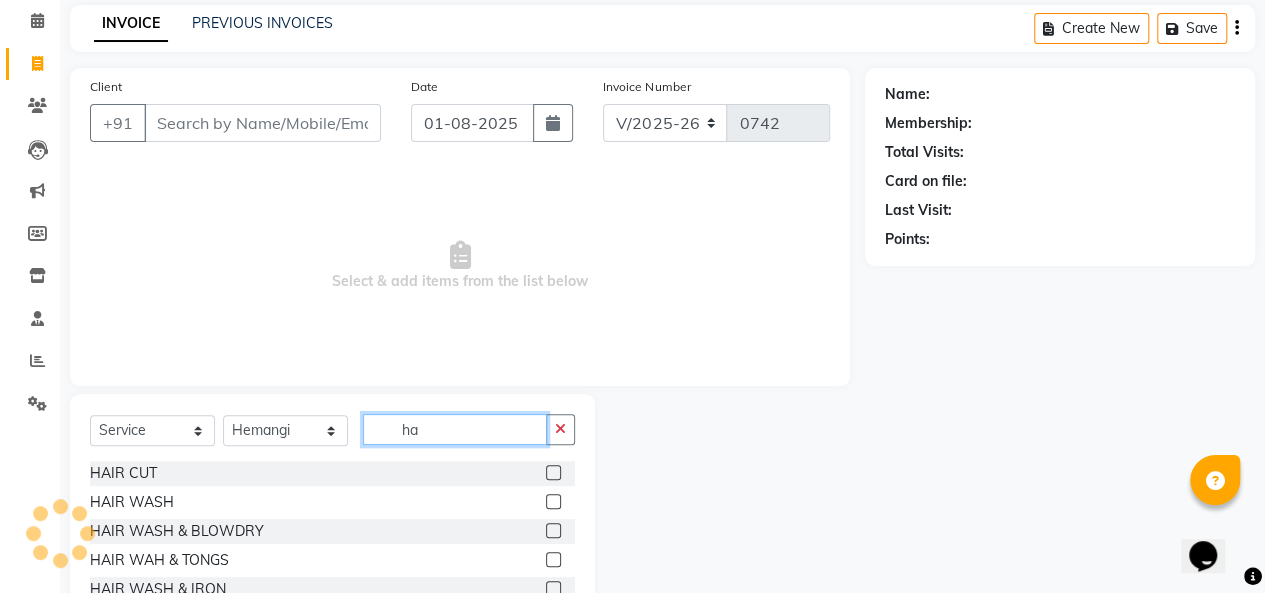 type on "ha" 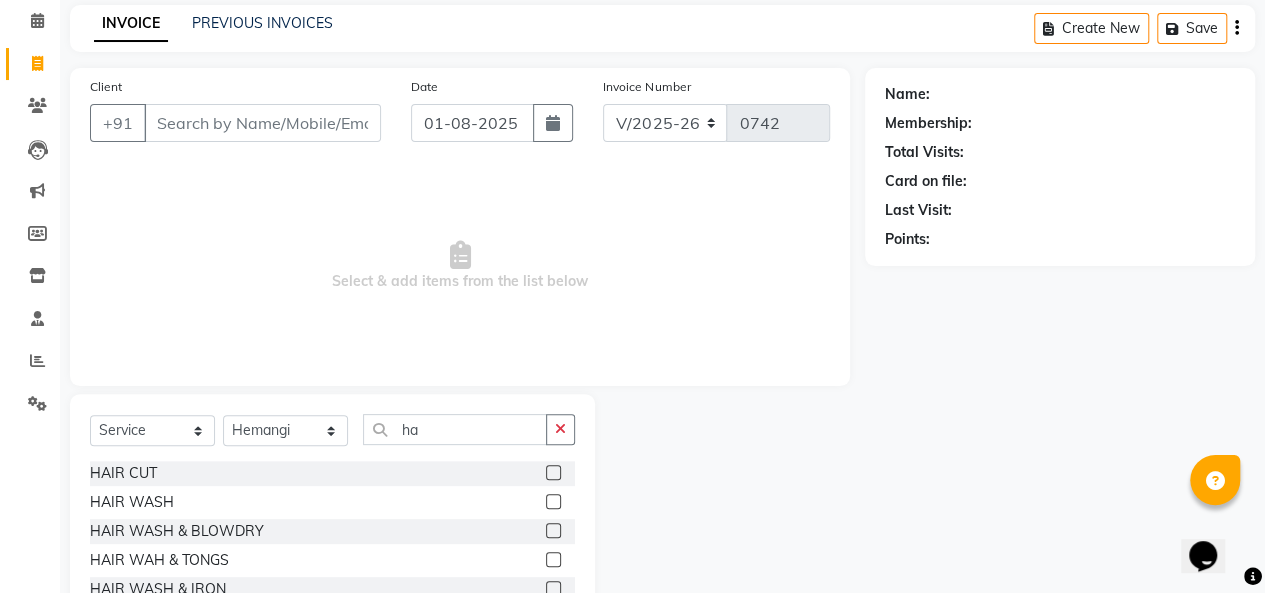 click 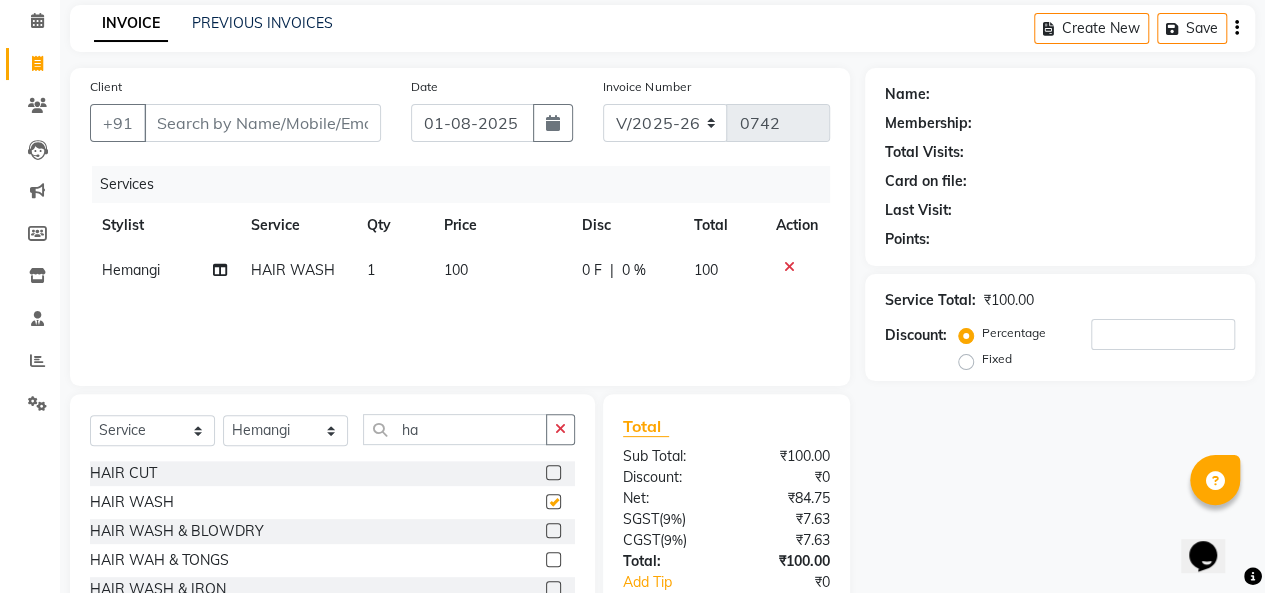checkbox on "false" 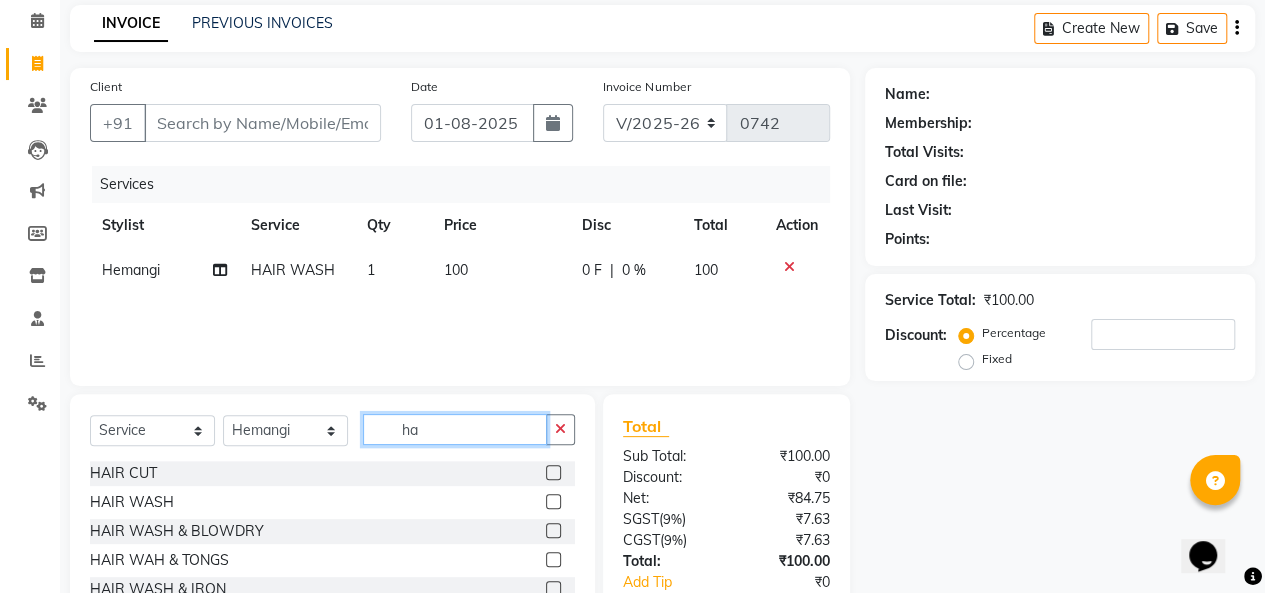 click on "ha" 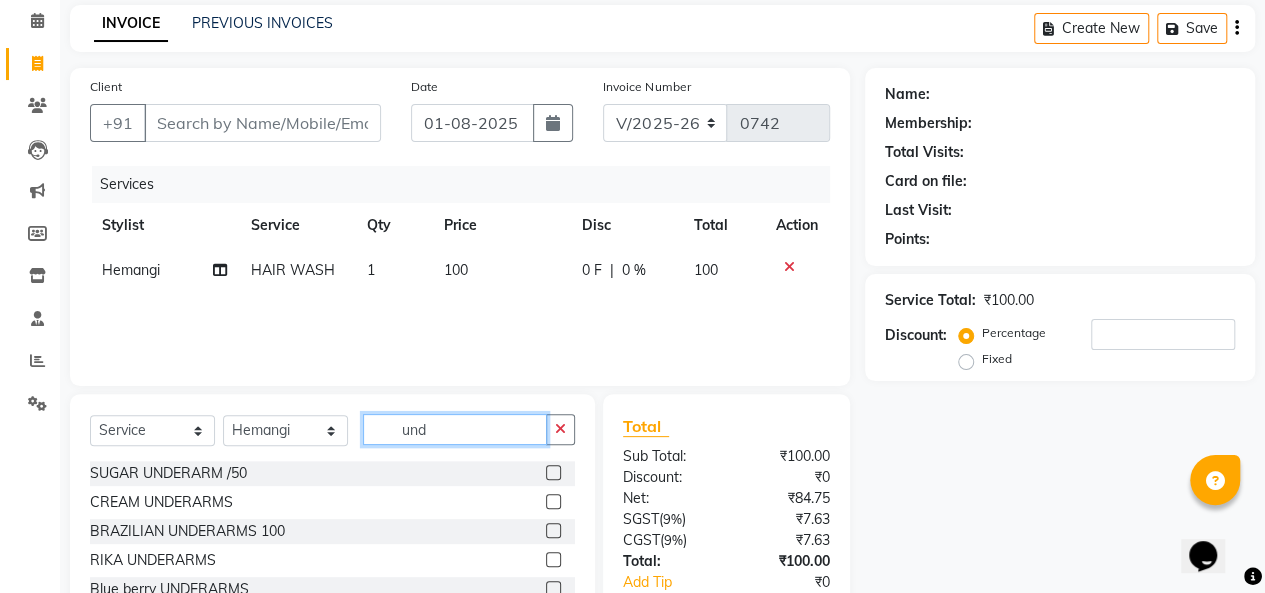 type on "und" 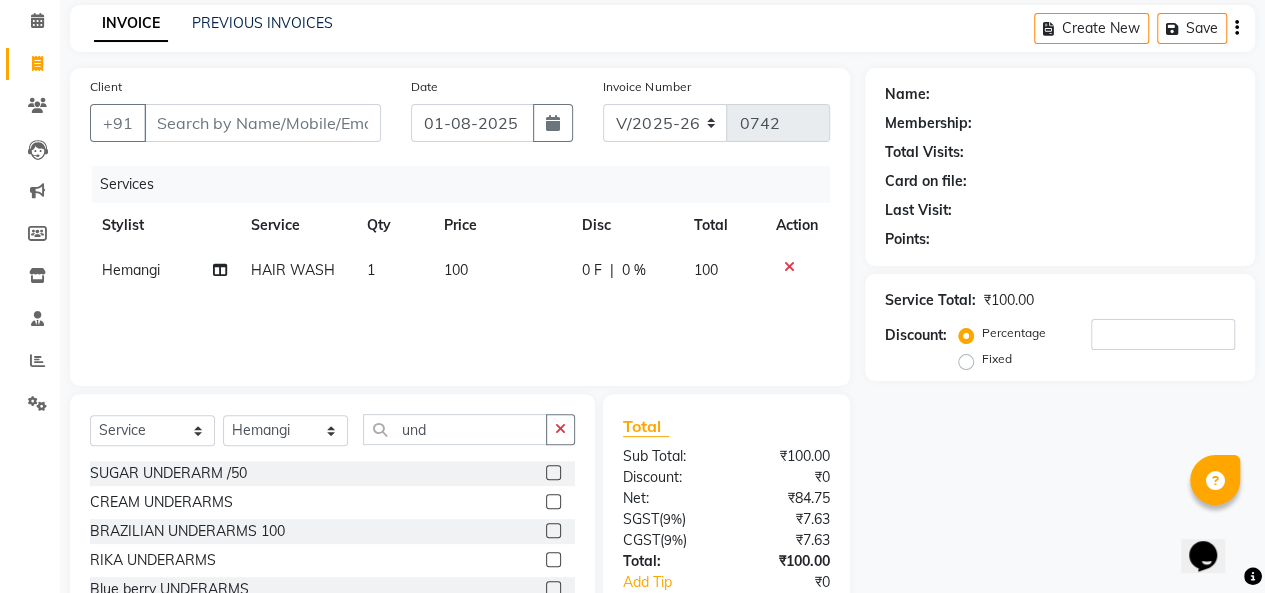 click 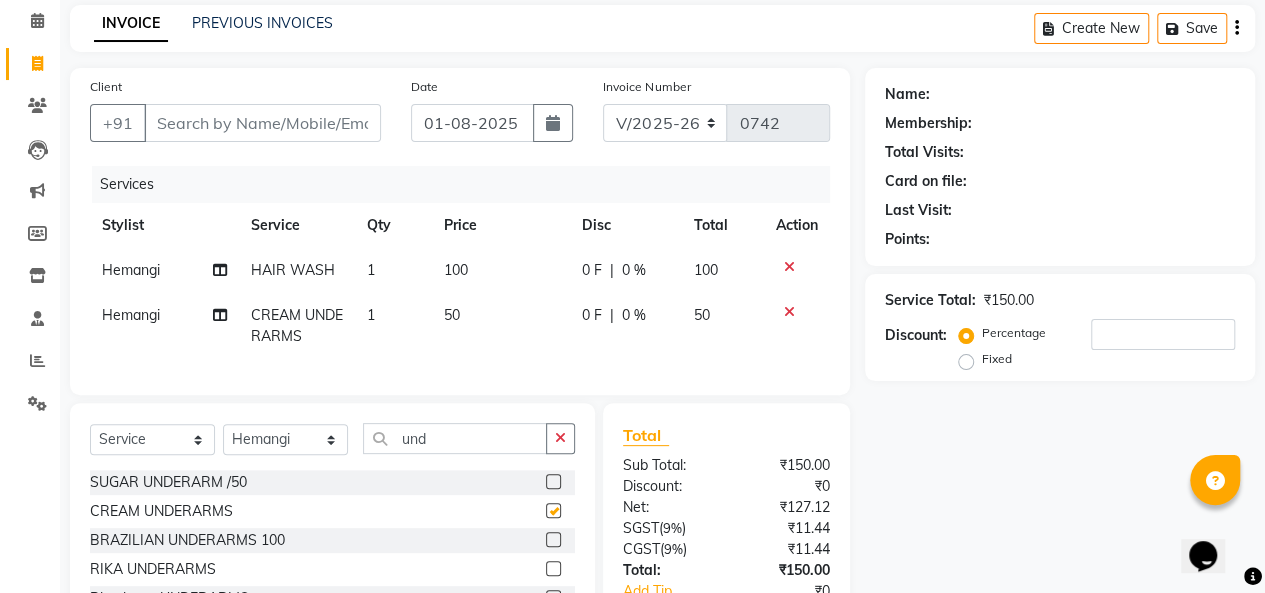 checkbox on "false" 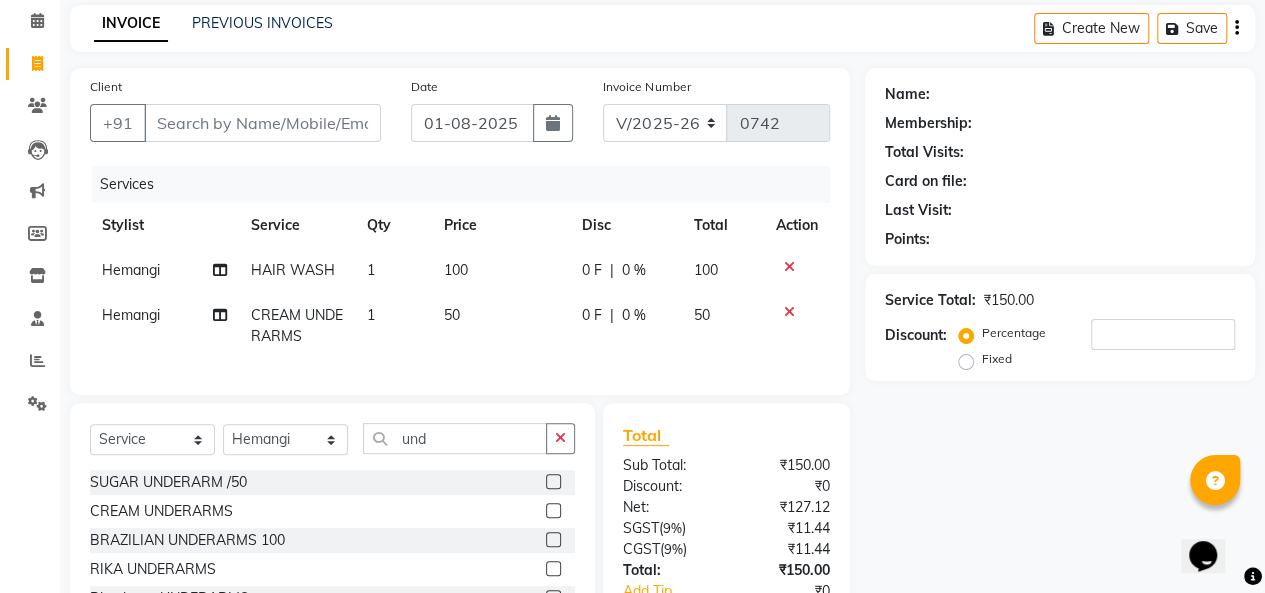 click 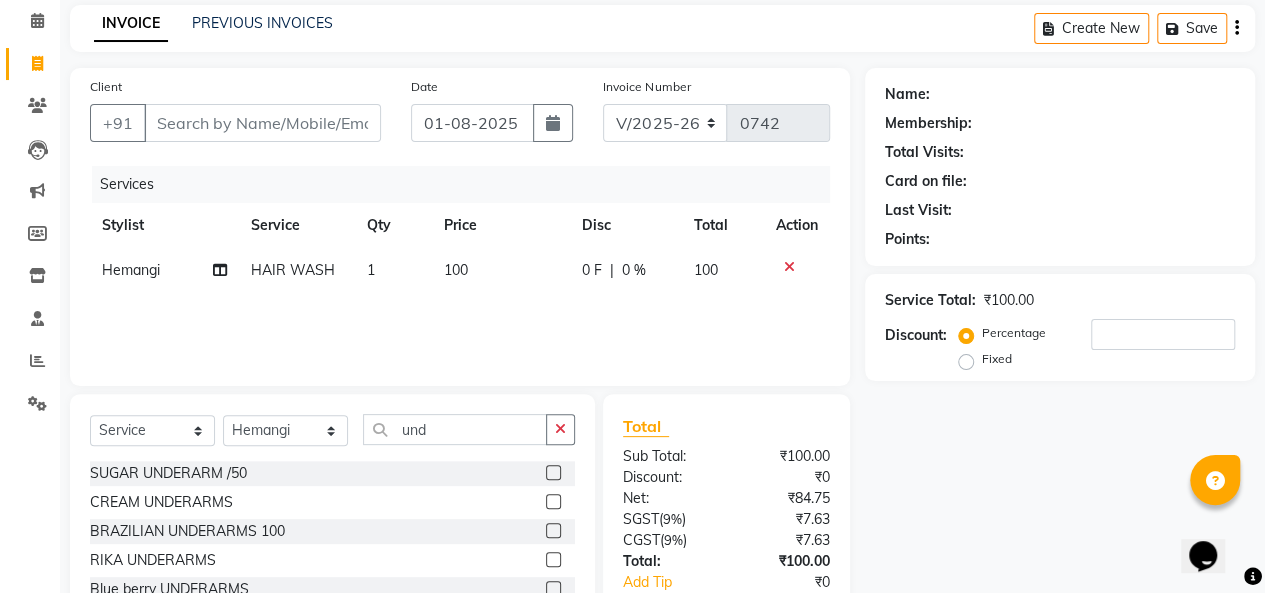 click on "100" 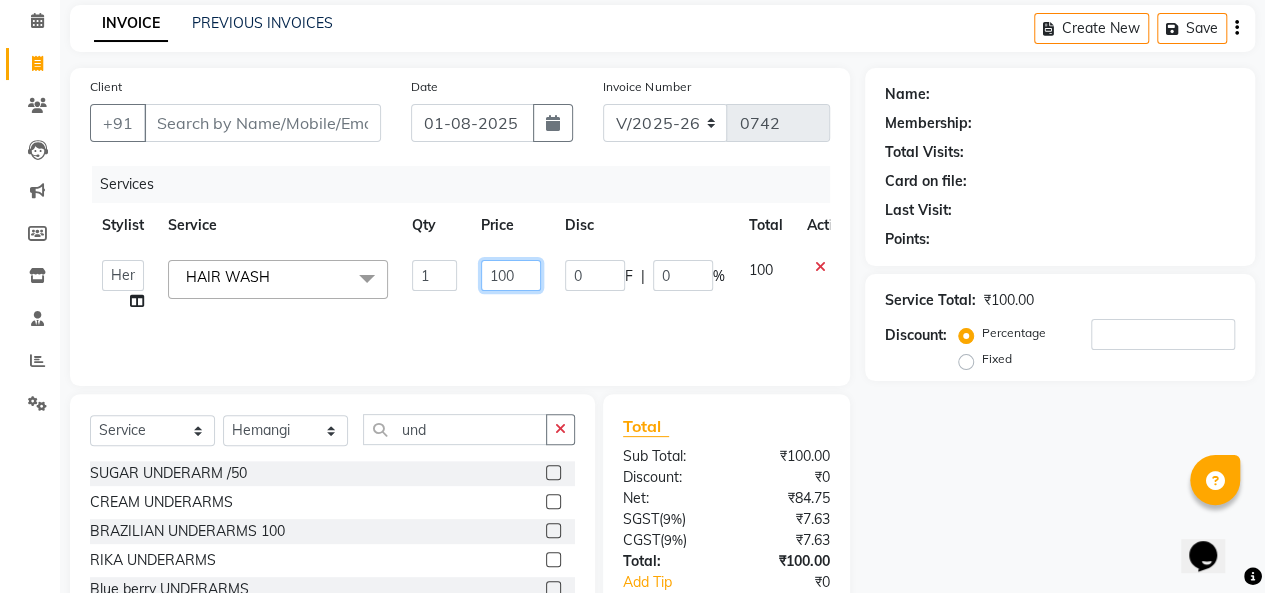 click on "100" 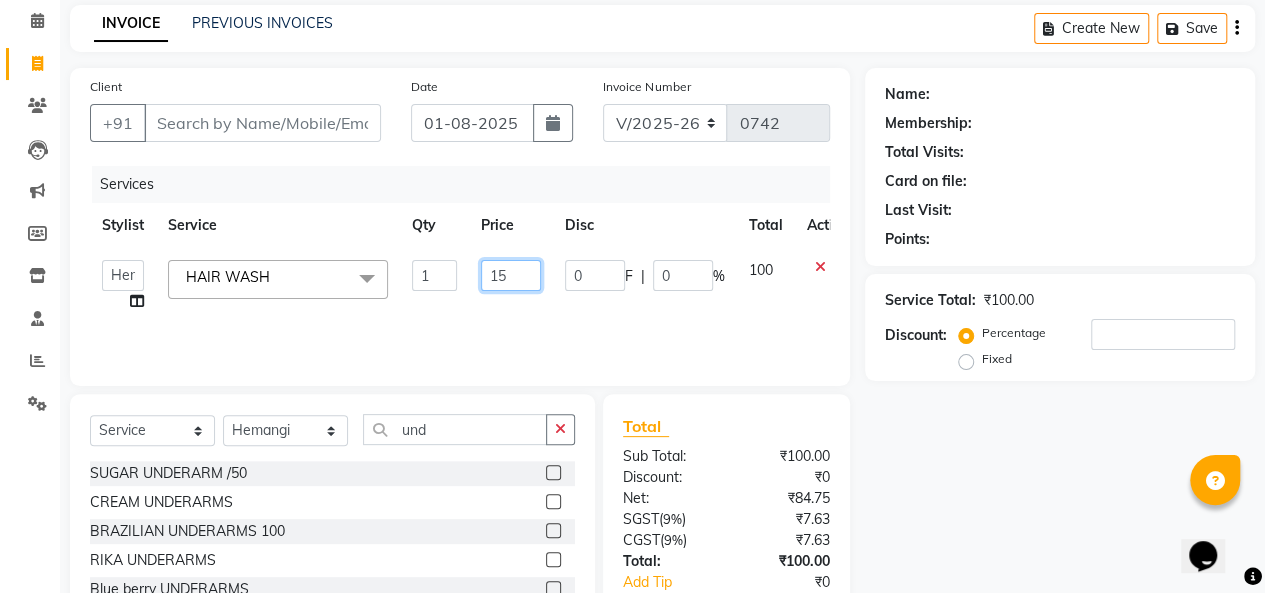type on "150" 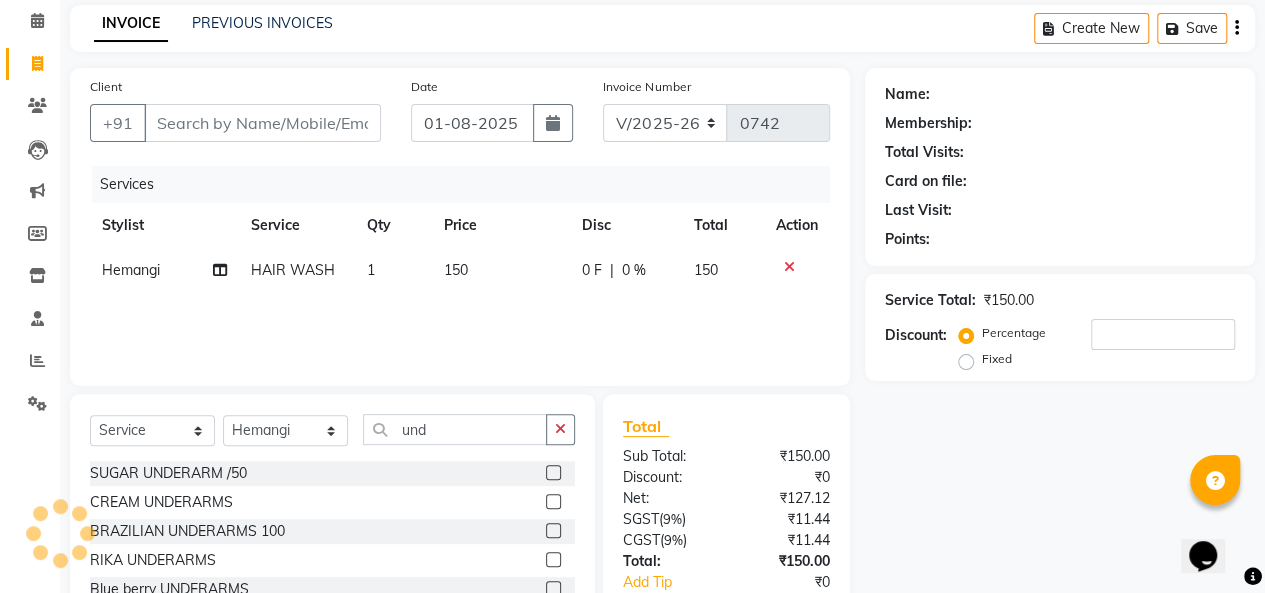 click on "Services Stylist Service Qty Price Disc Total Action Hemangi HAIR WASH 1 150 0 F | 0 % 150" 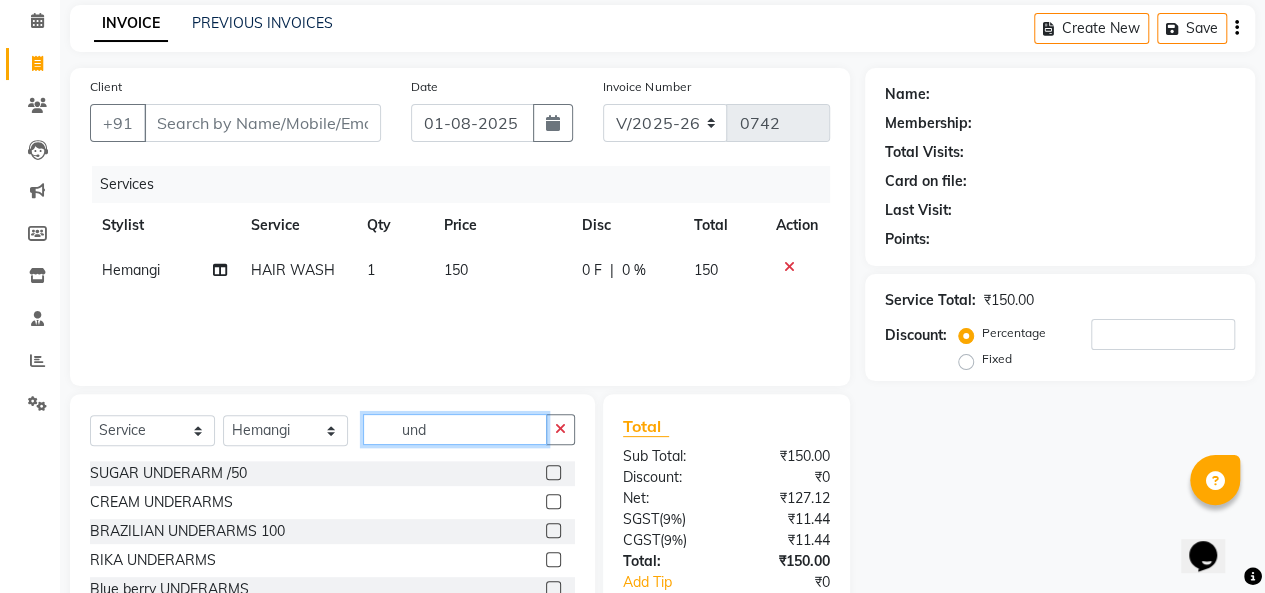 click on "und" 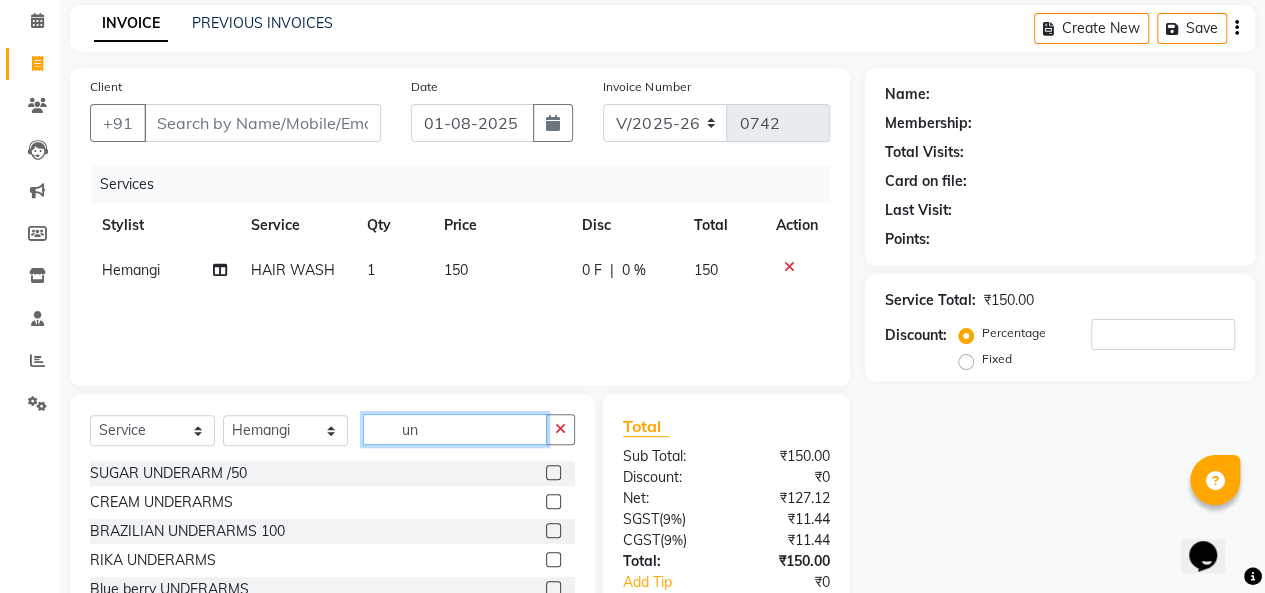 type on "u" 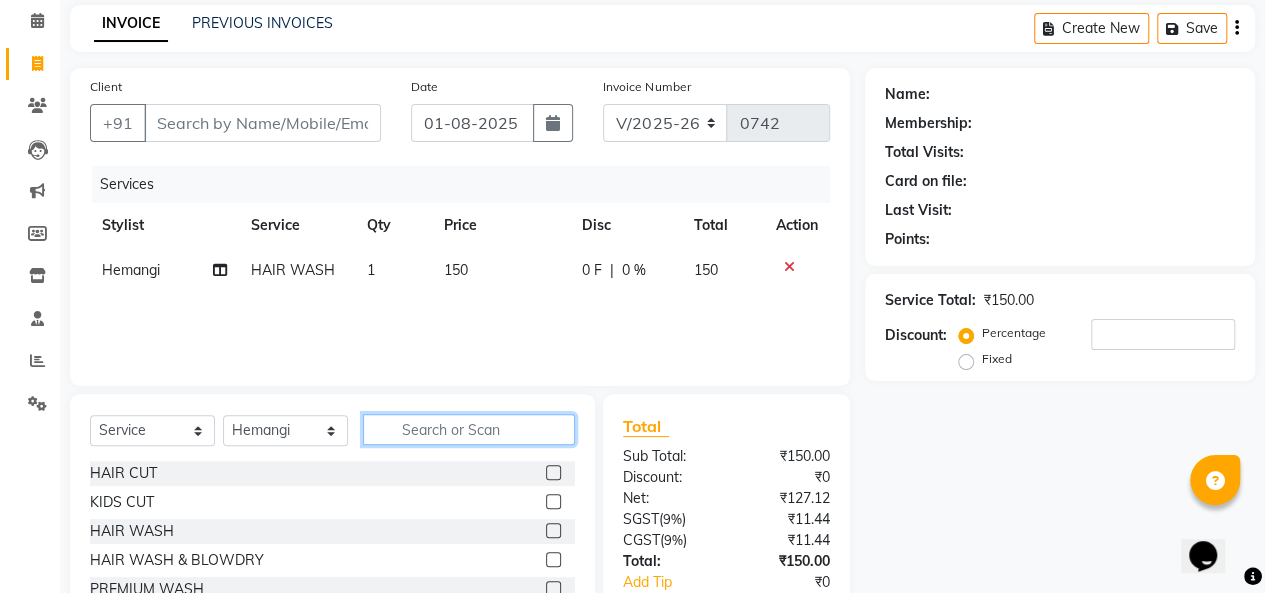 type 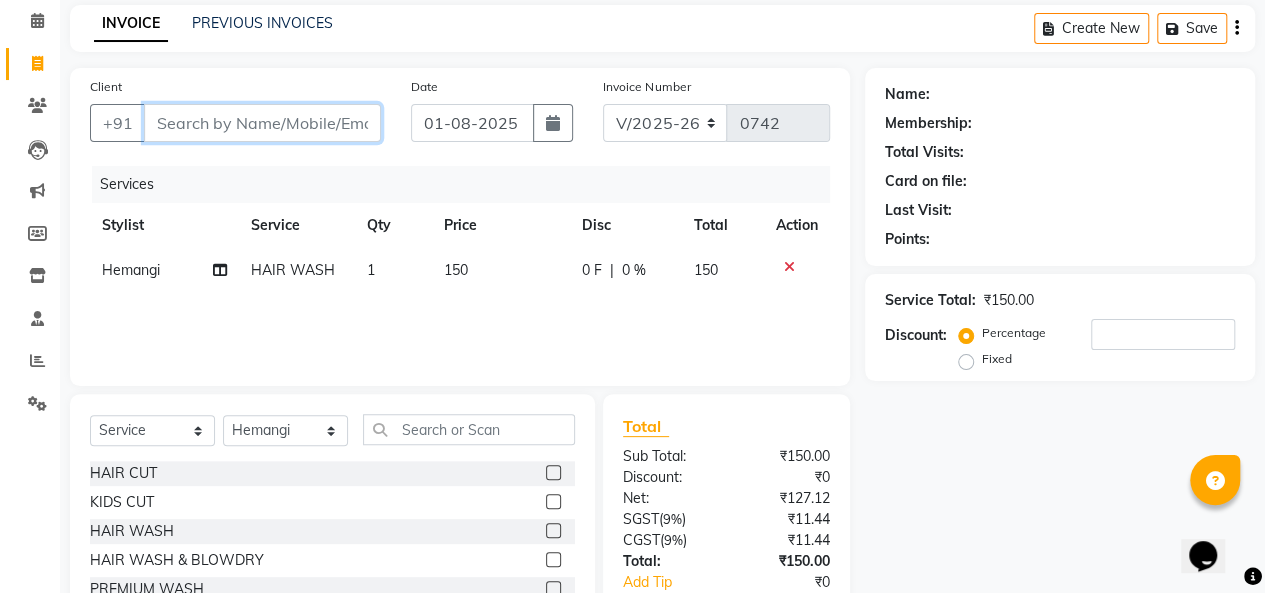 click on "Client" at bounding box center [262, 123] 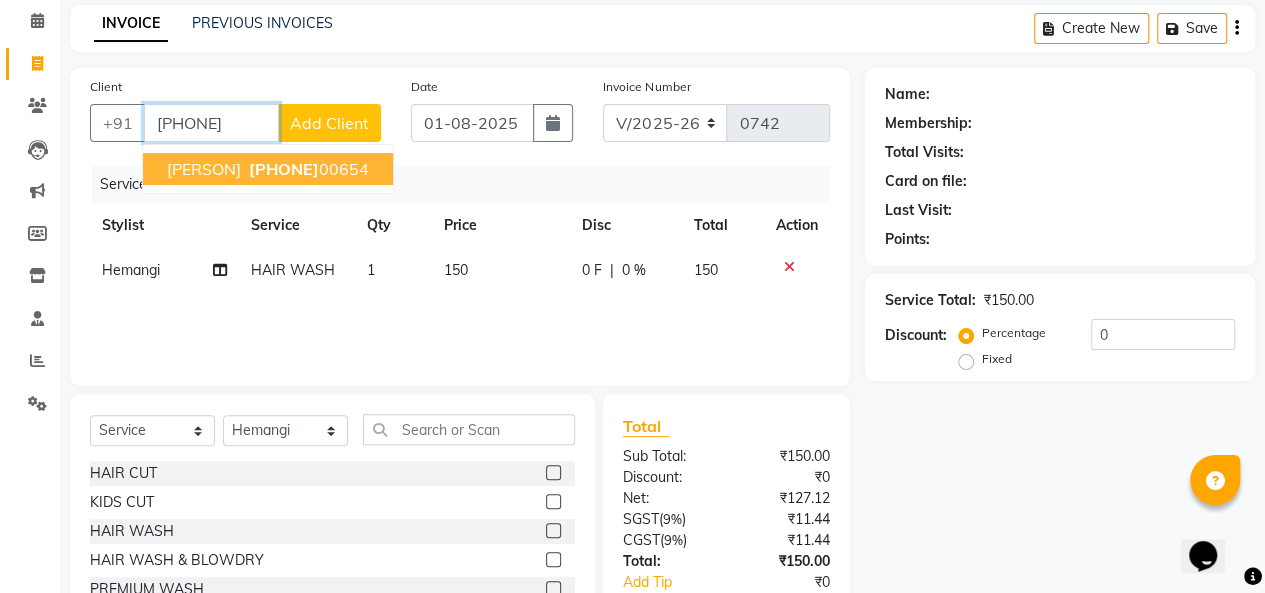 click on "[PHONE]" at bounding box center (284, 169) 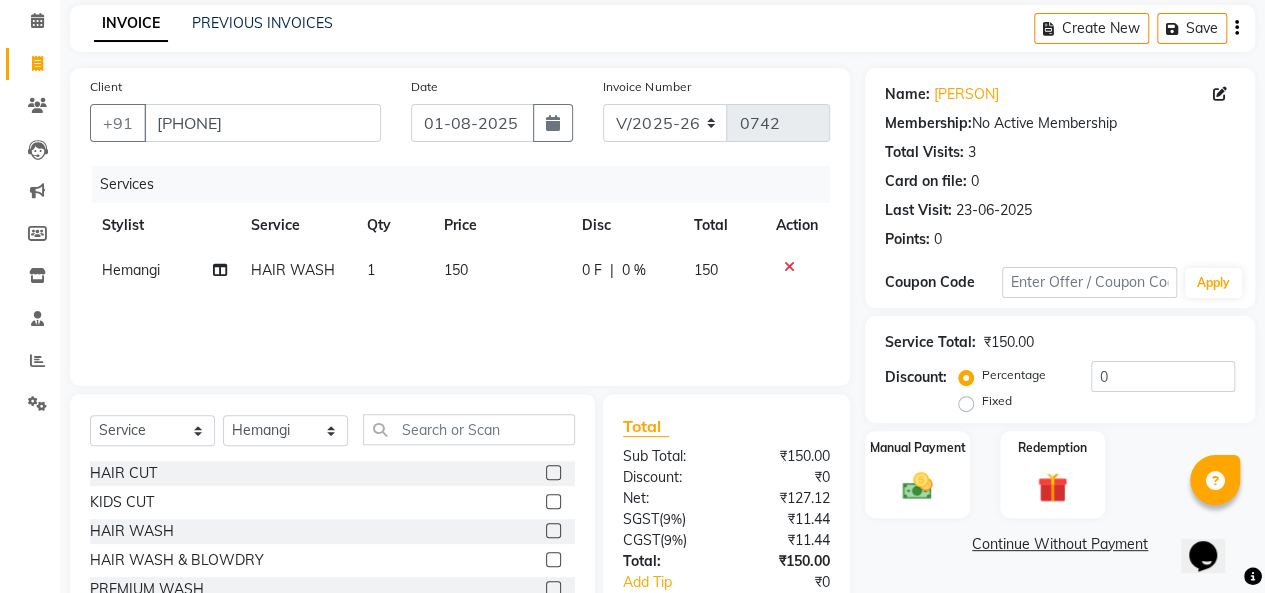 click 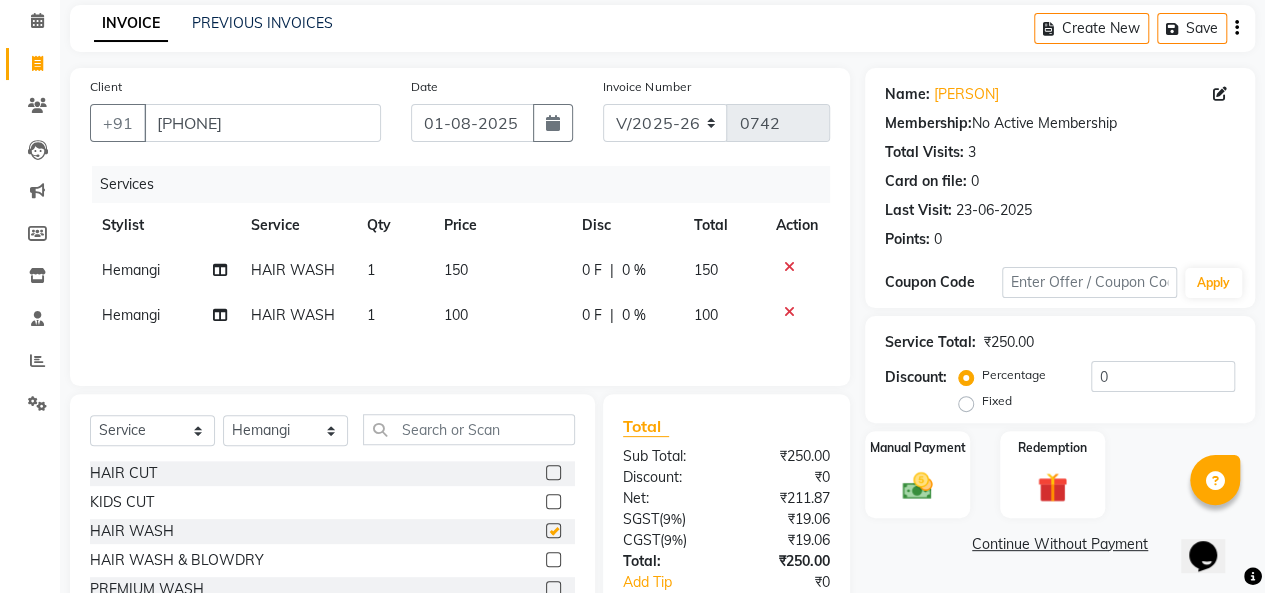 checkbox on "false" 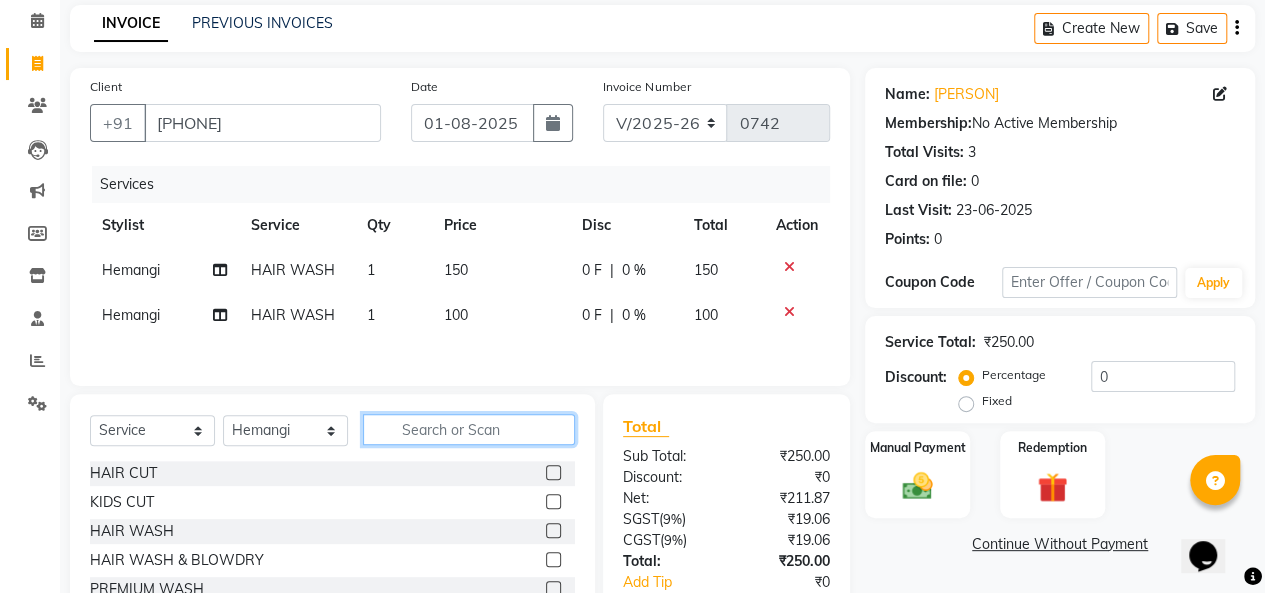 click 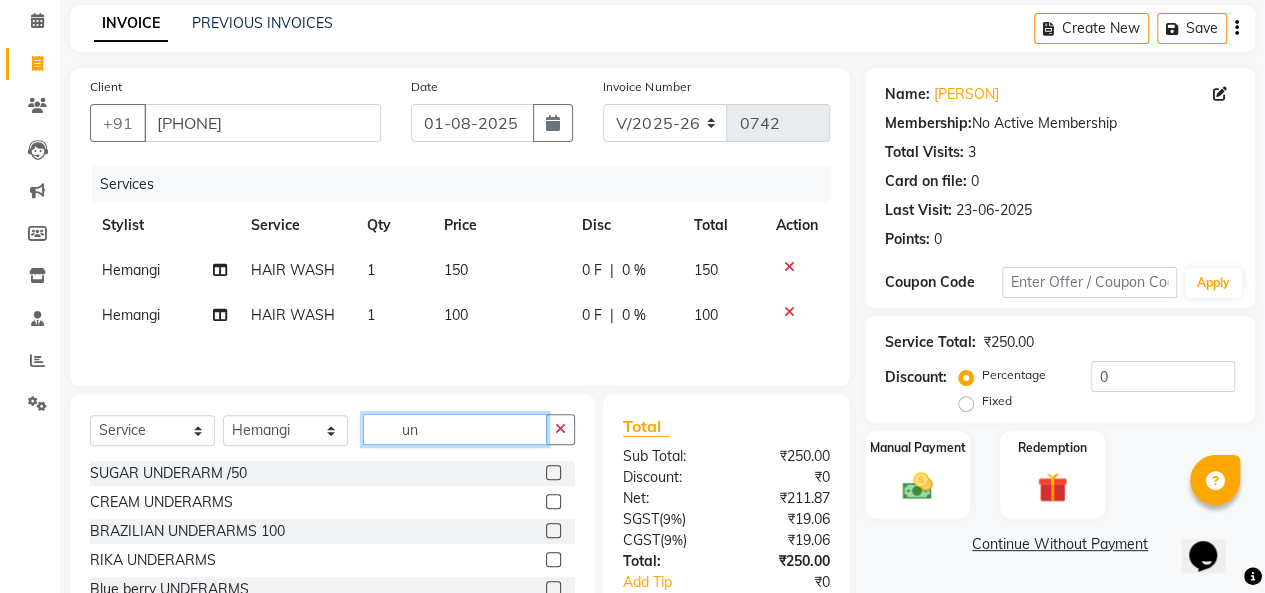 type on "un" 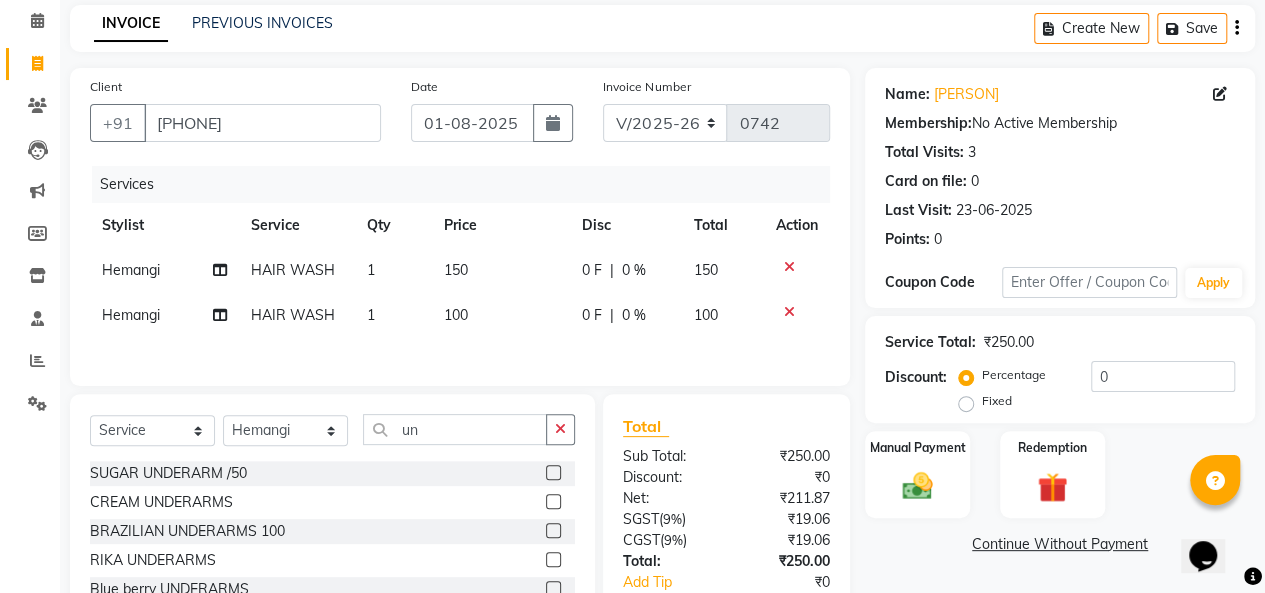click 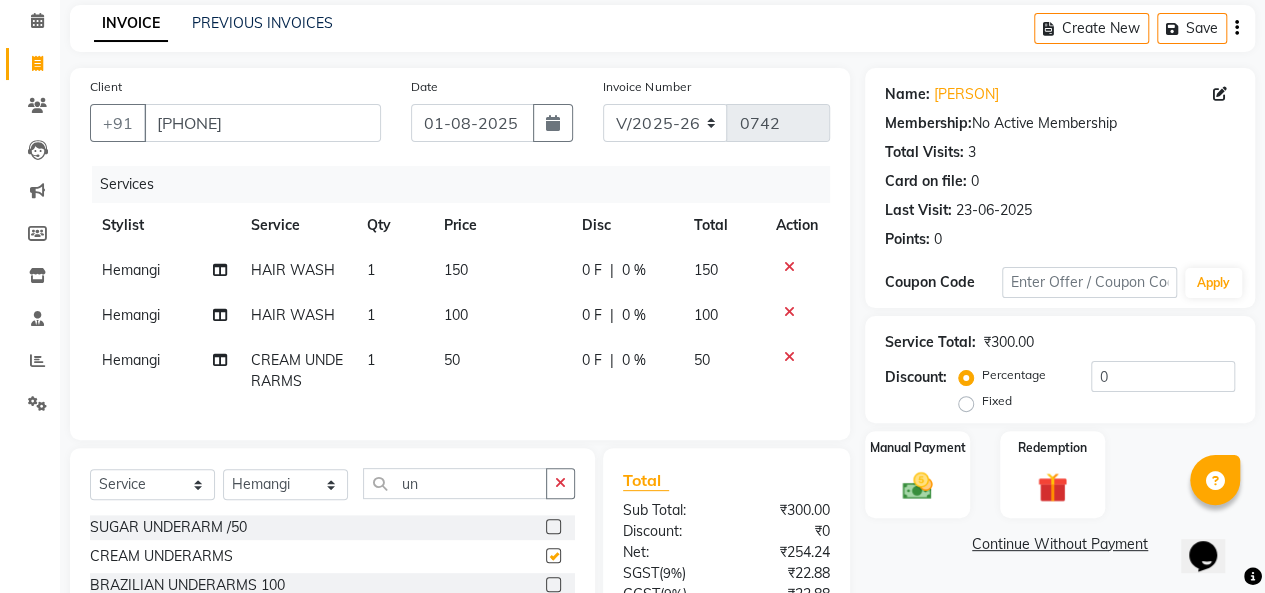 checkbox on "false" 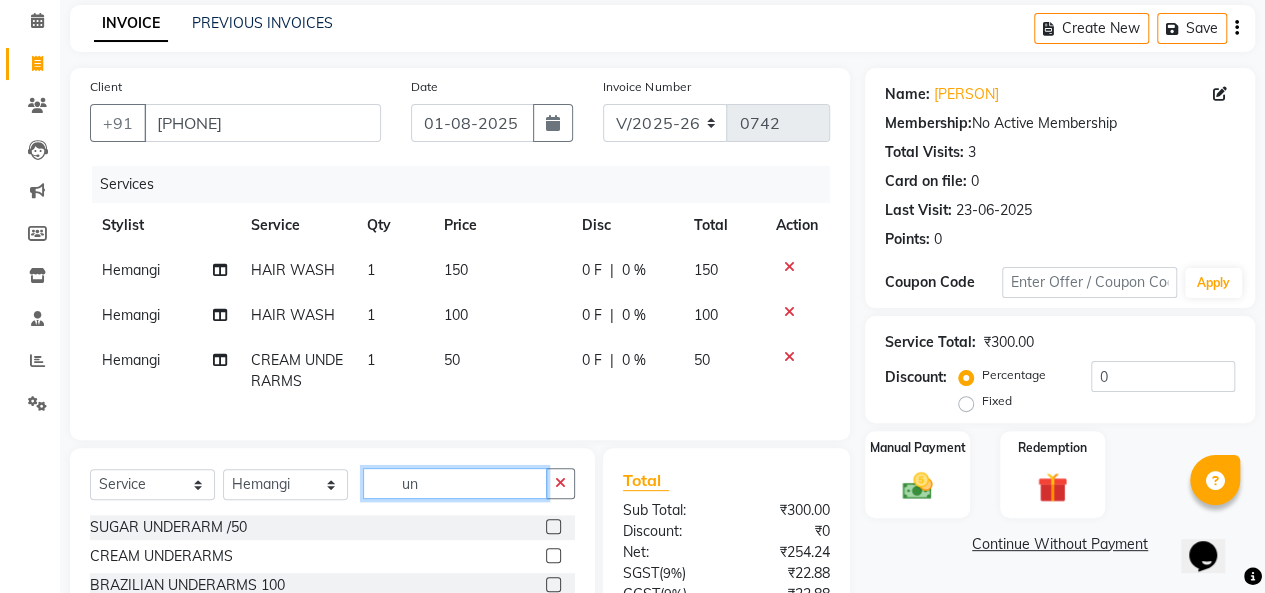 click on "un" 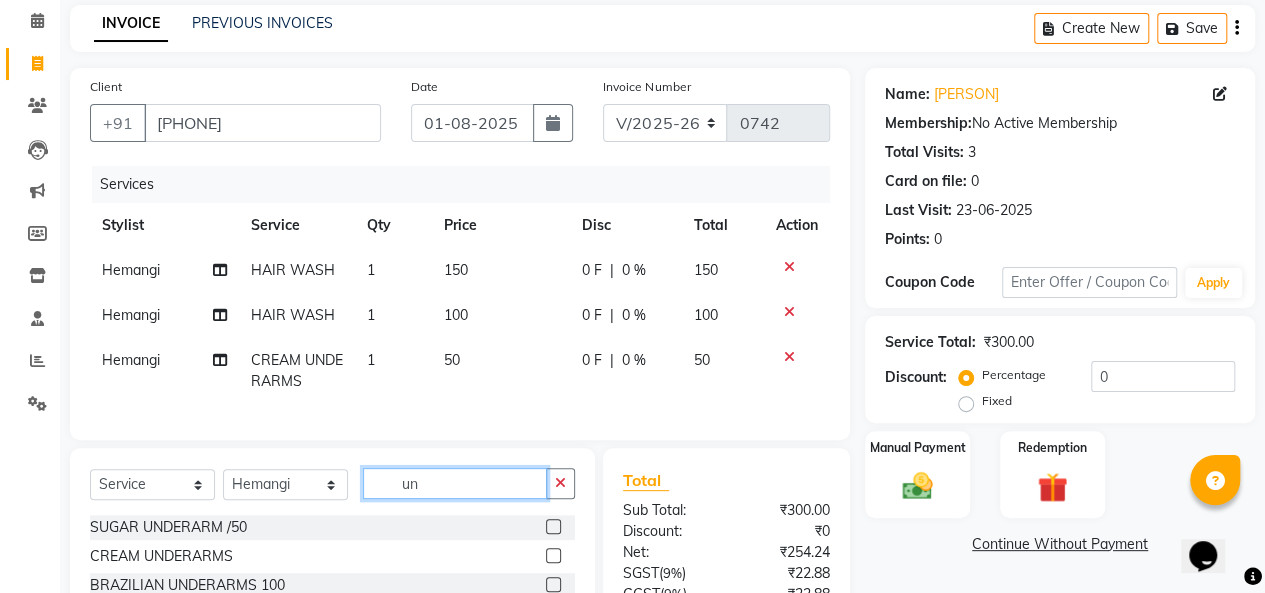type on "u" 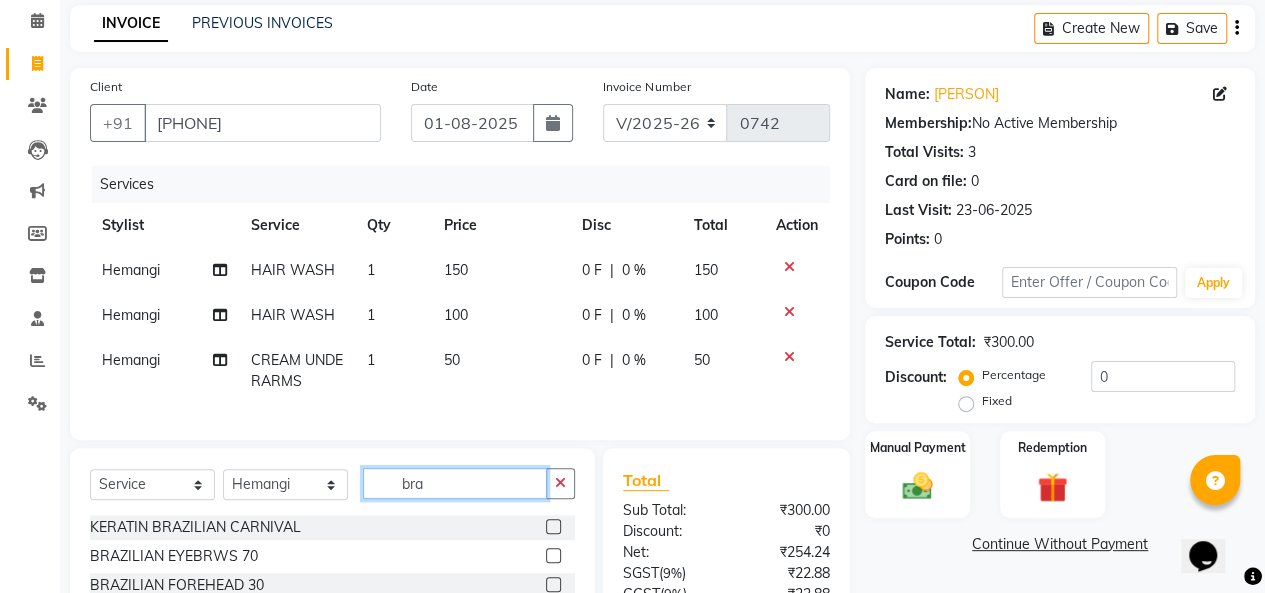type on "bra" 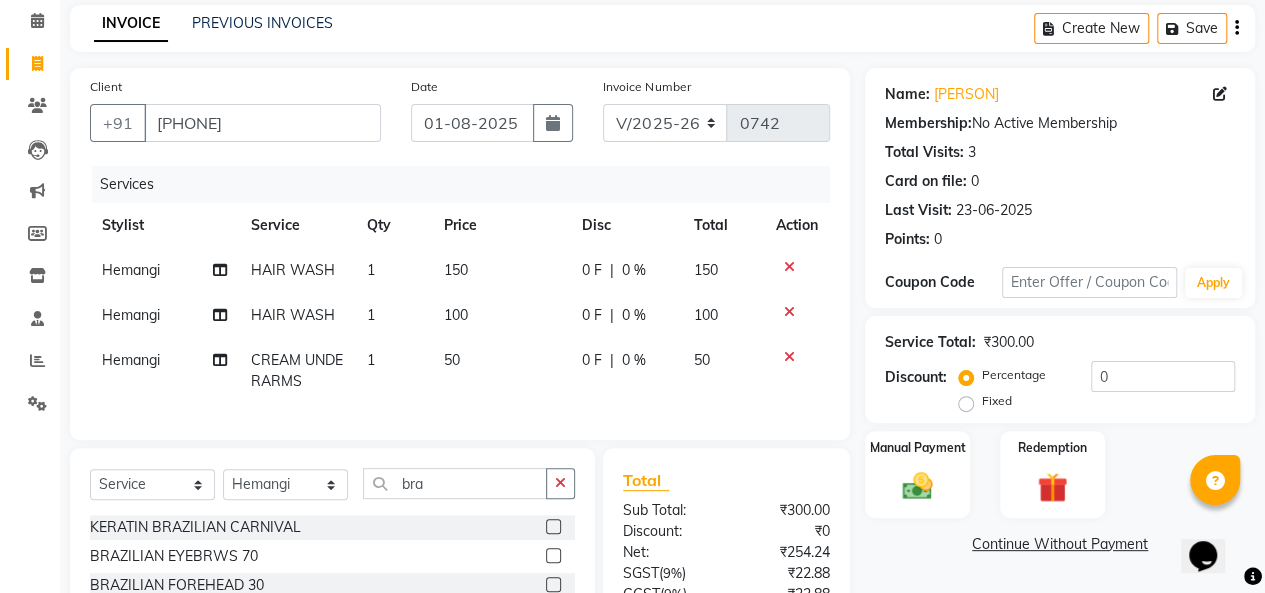 click 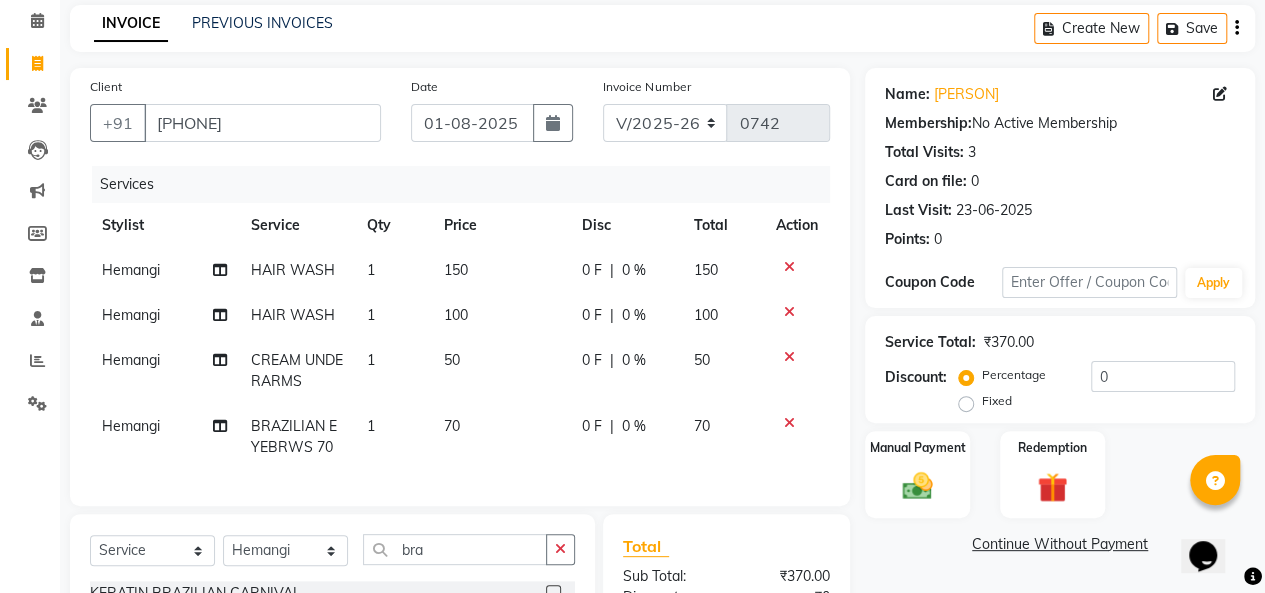 checkbox on "false" 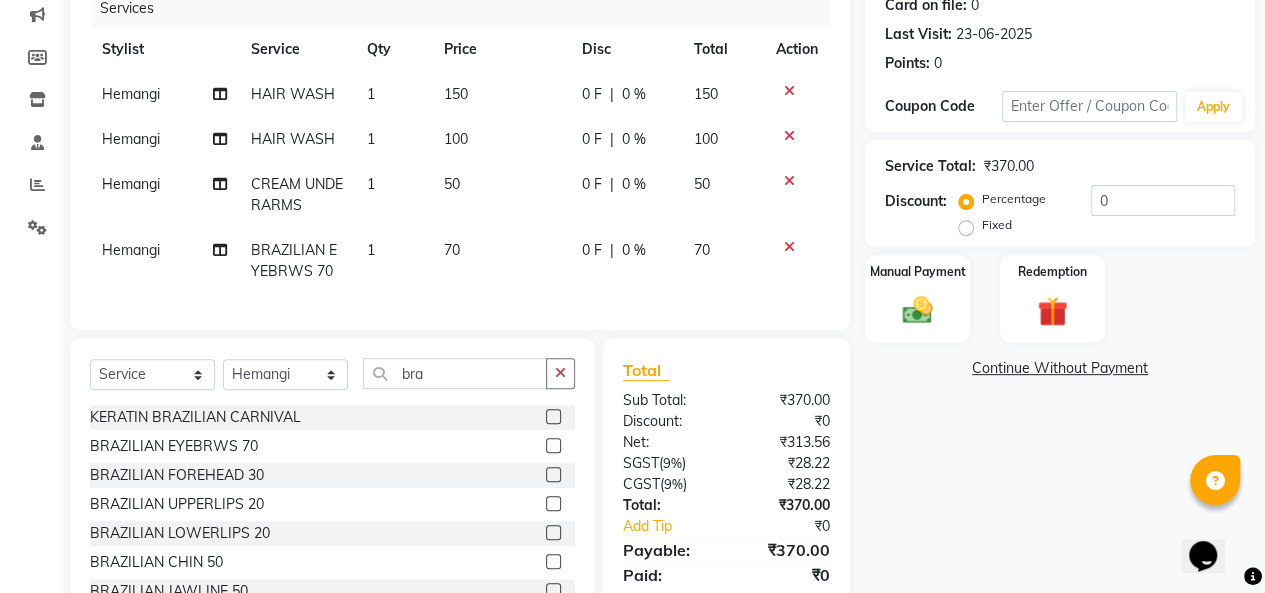 scroll, scrollTop: 266, scrollLeft: 0, axis: vertical 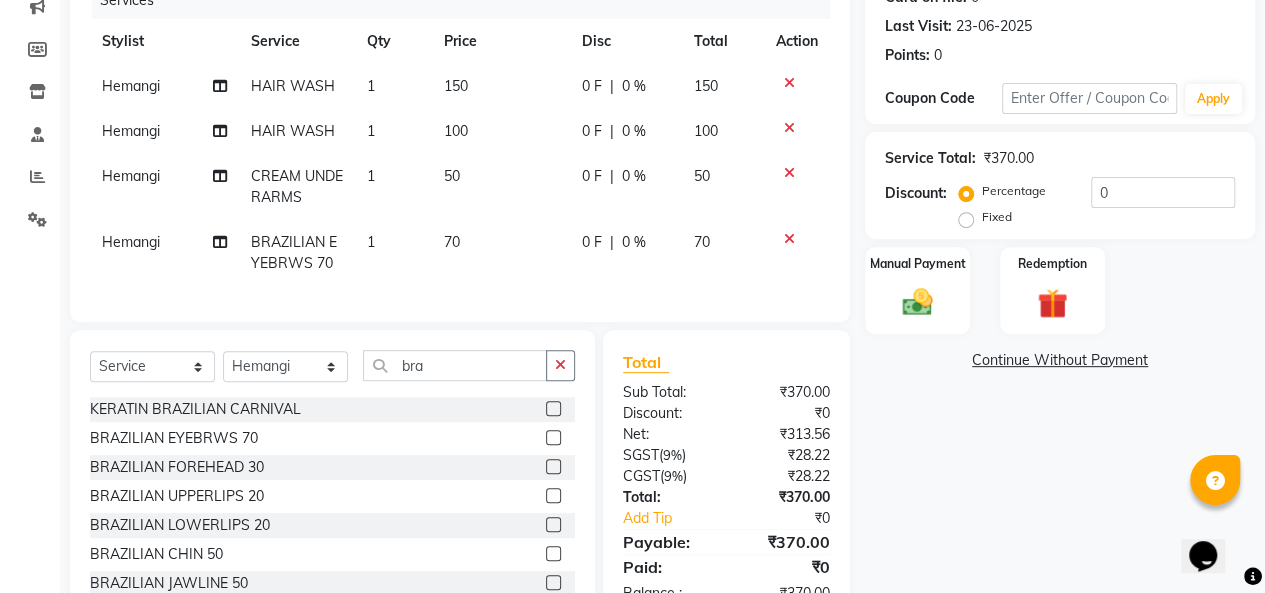 click 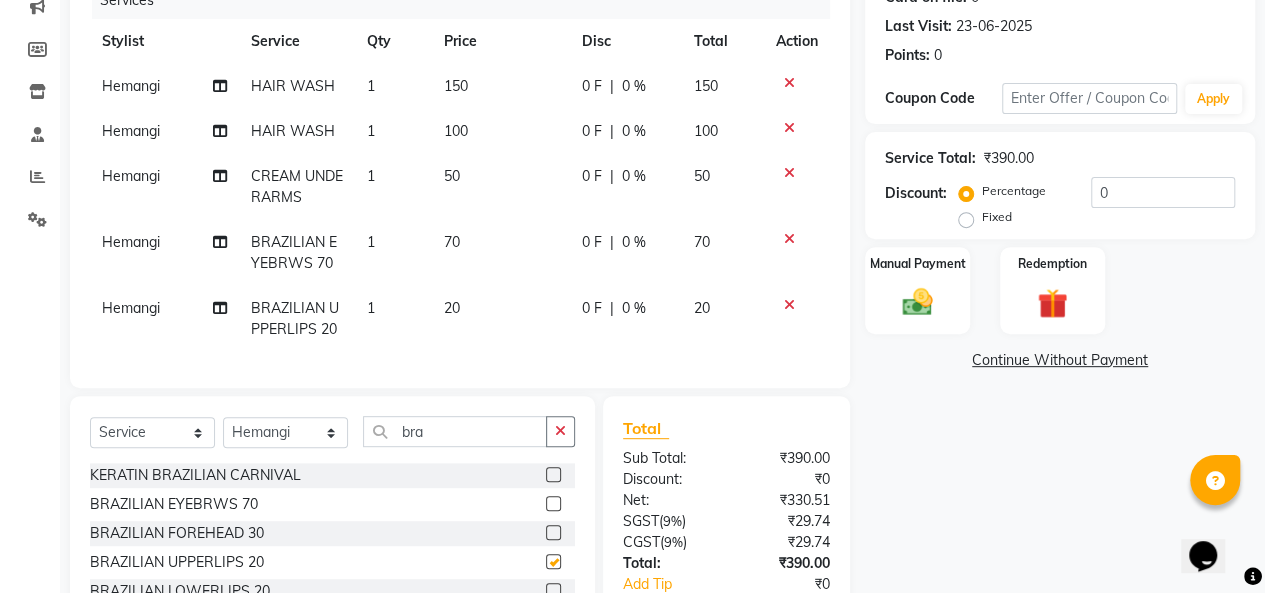 checkbox on "false" 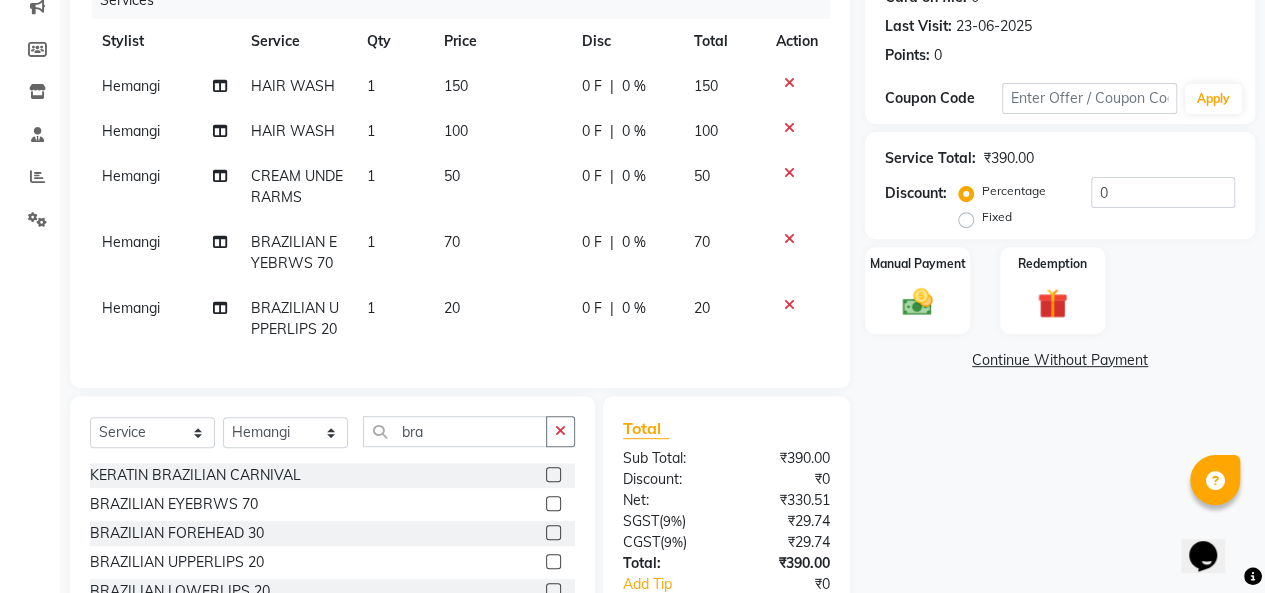 click on "20" 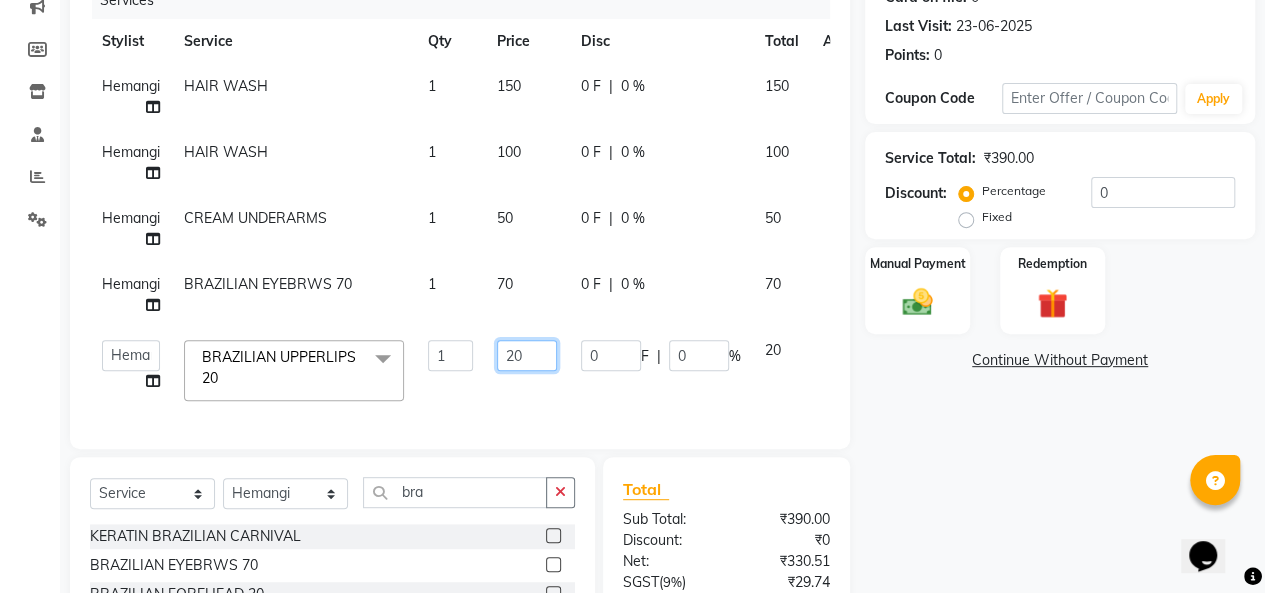 click on "20" 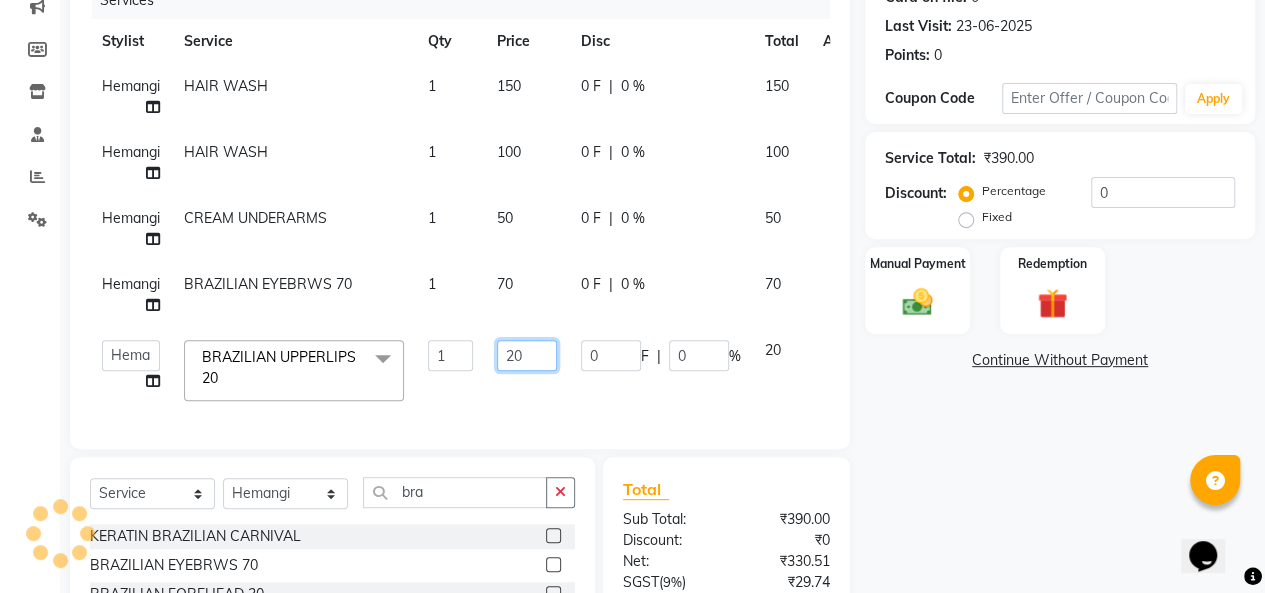 type on "2" 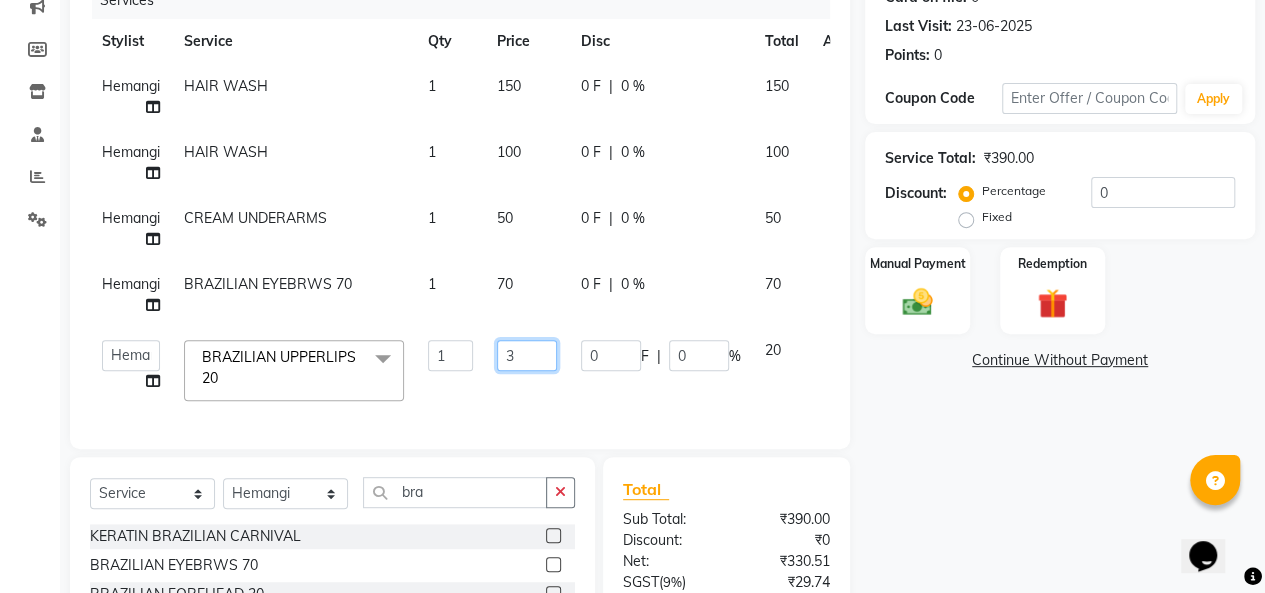 type on "30" 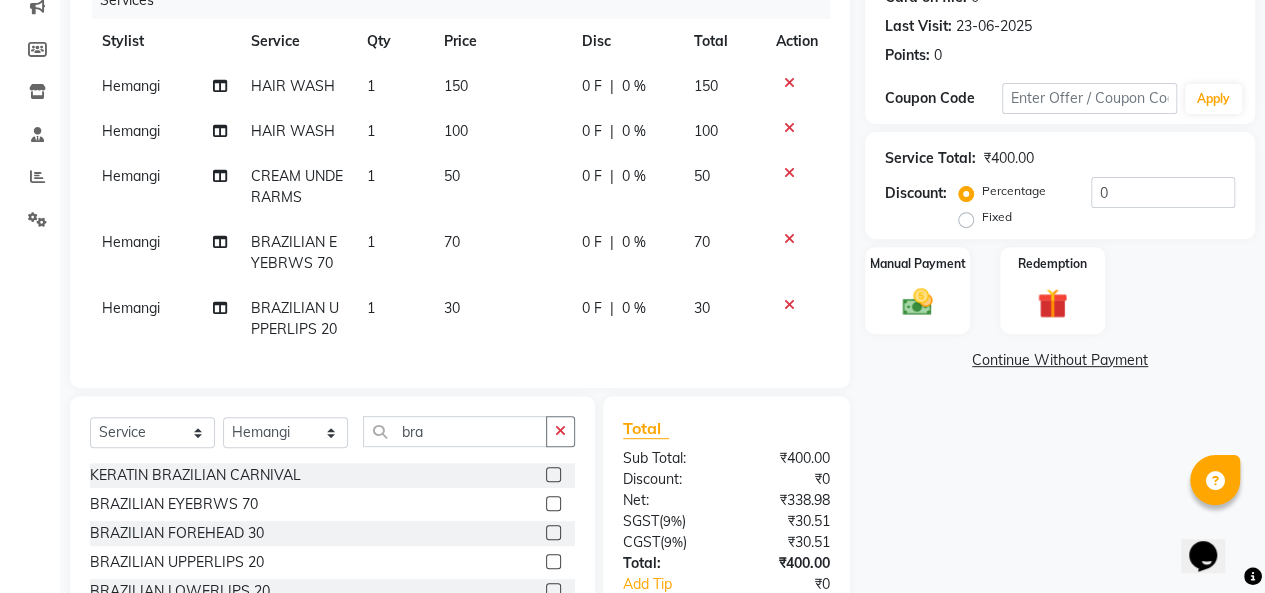 click on "Client +91 [PHONE] Date [DATE] Invoice Number V/2025 V/2025-26 0742 Services Stylist Service Qty Price Disc Total Action Hemangi HAIR WASH 1 150 0 F | 0 % 150 Hemangi HAIR WASH 1 100 0 F | 0 % 100 Hemangi CREAM UNDERARMS 1 50 0 F | 0 % 50 Hemangi BRAZILIAN EYEBRWS 70 1 70 0 F | 0 % 70 Hemangi BRAZILIAN UPPERLIPS 20 1 30 0 F | 0 % 30" 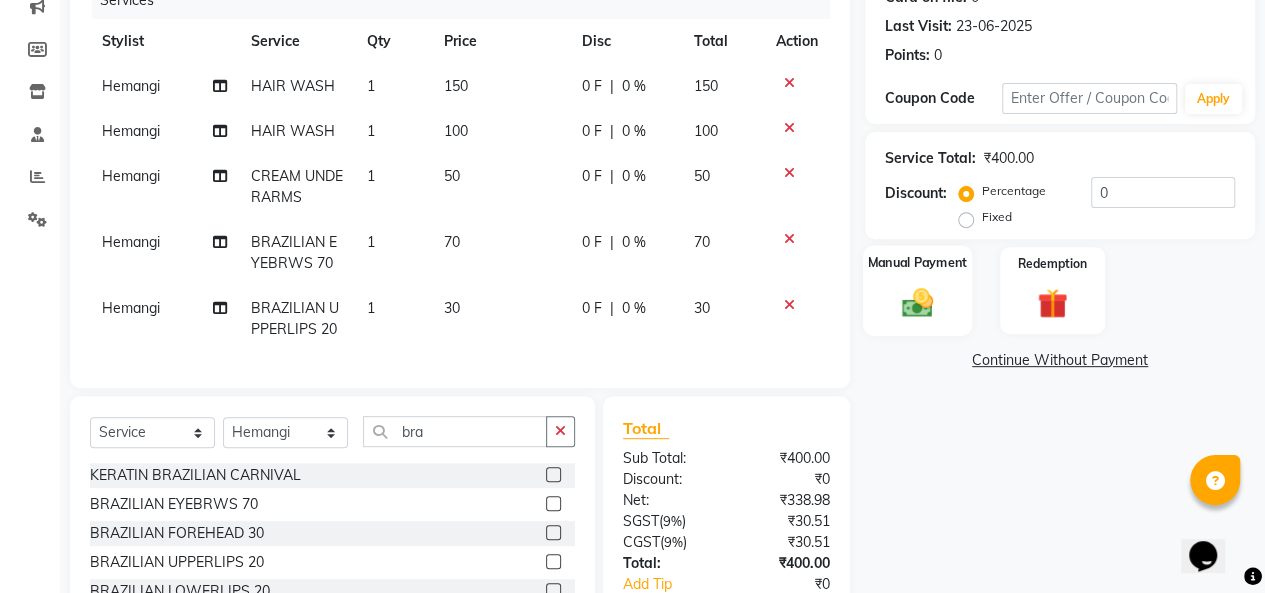 click on "Manual Payment" 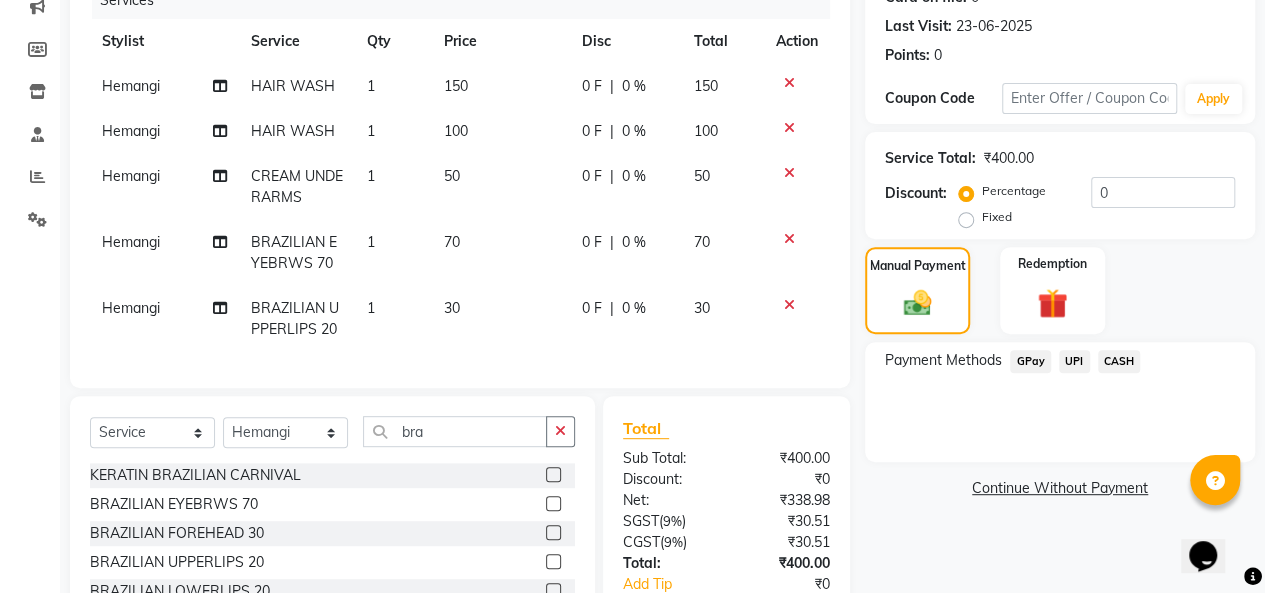 click on "CASH" 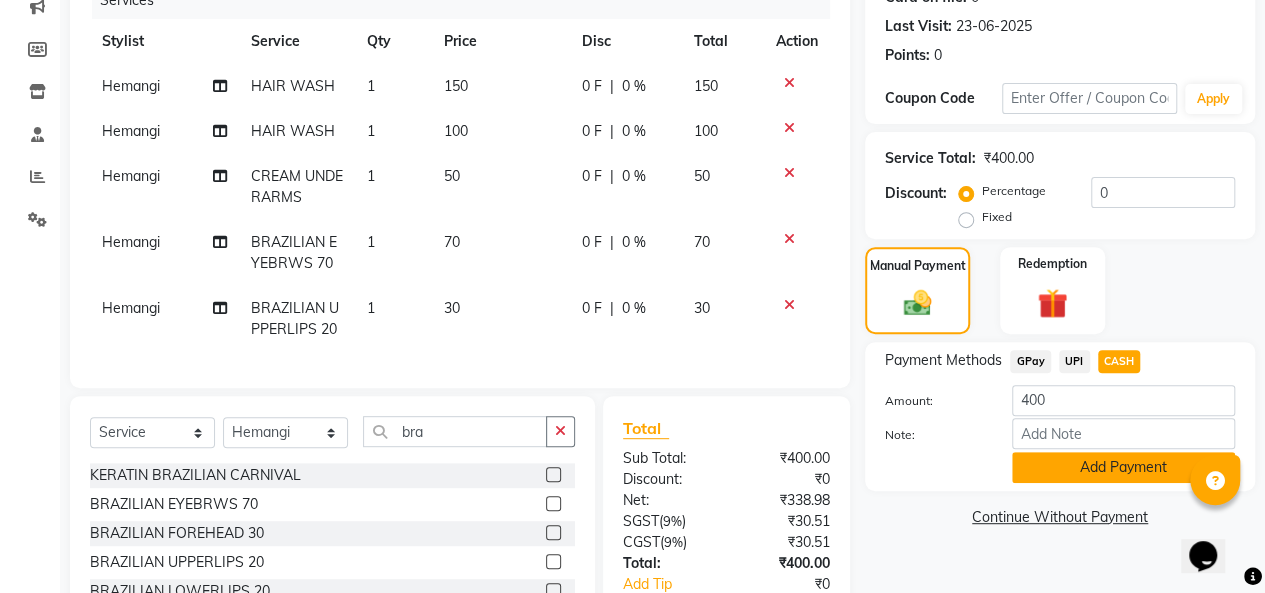 click on "Add Payment" 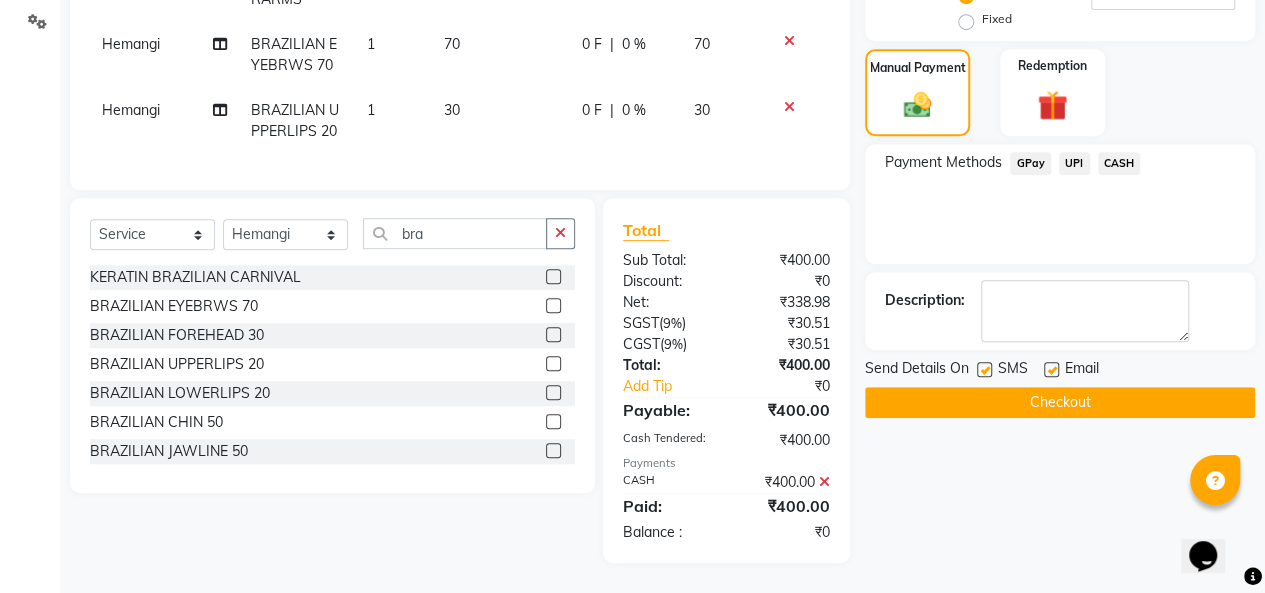 scroll, scrollTop: 477, scrollLeft: 0, axis: vertical 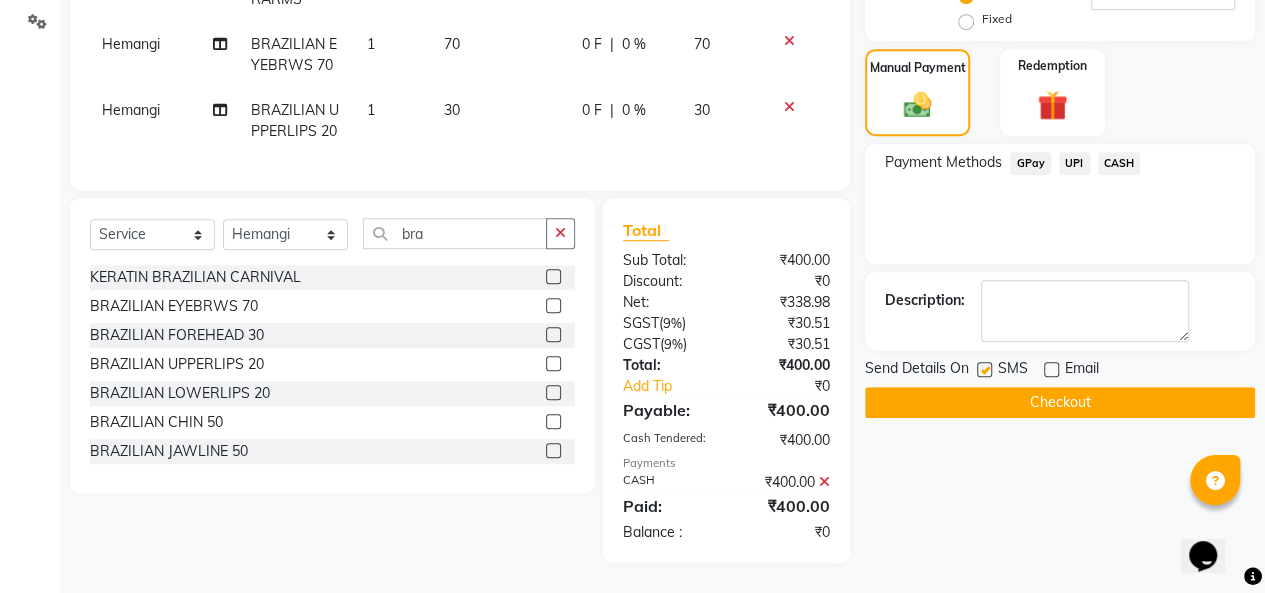 click on "Checkout" 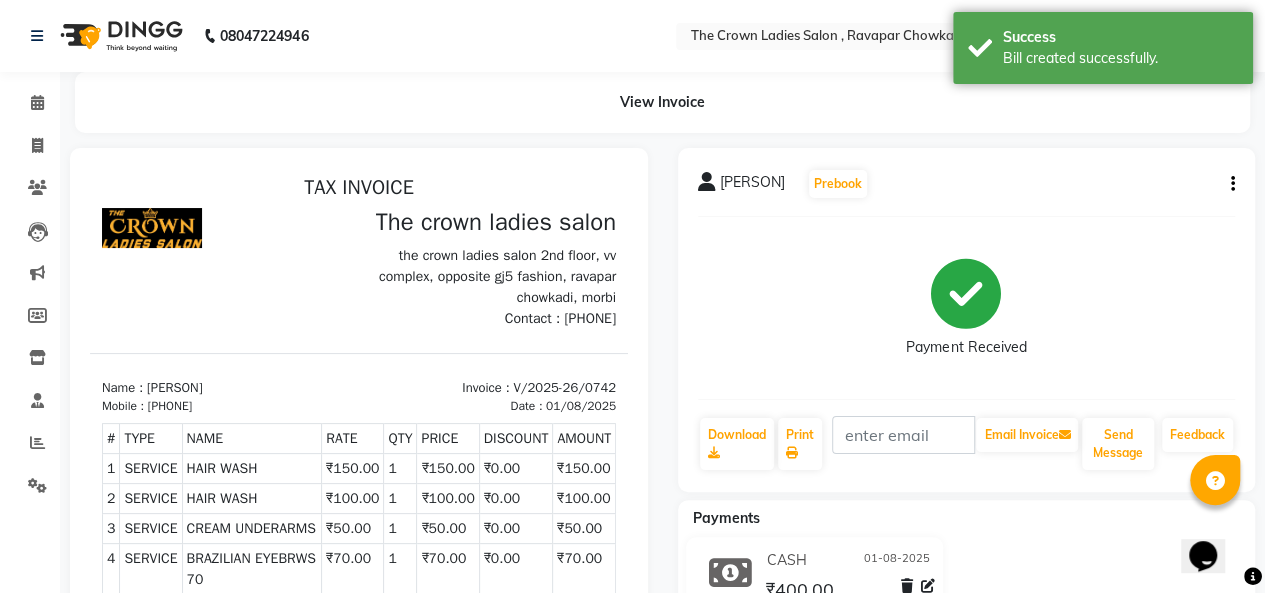 scroll, scrollTop: 0, scrollLeft: 0, axis: both 